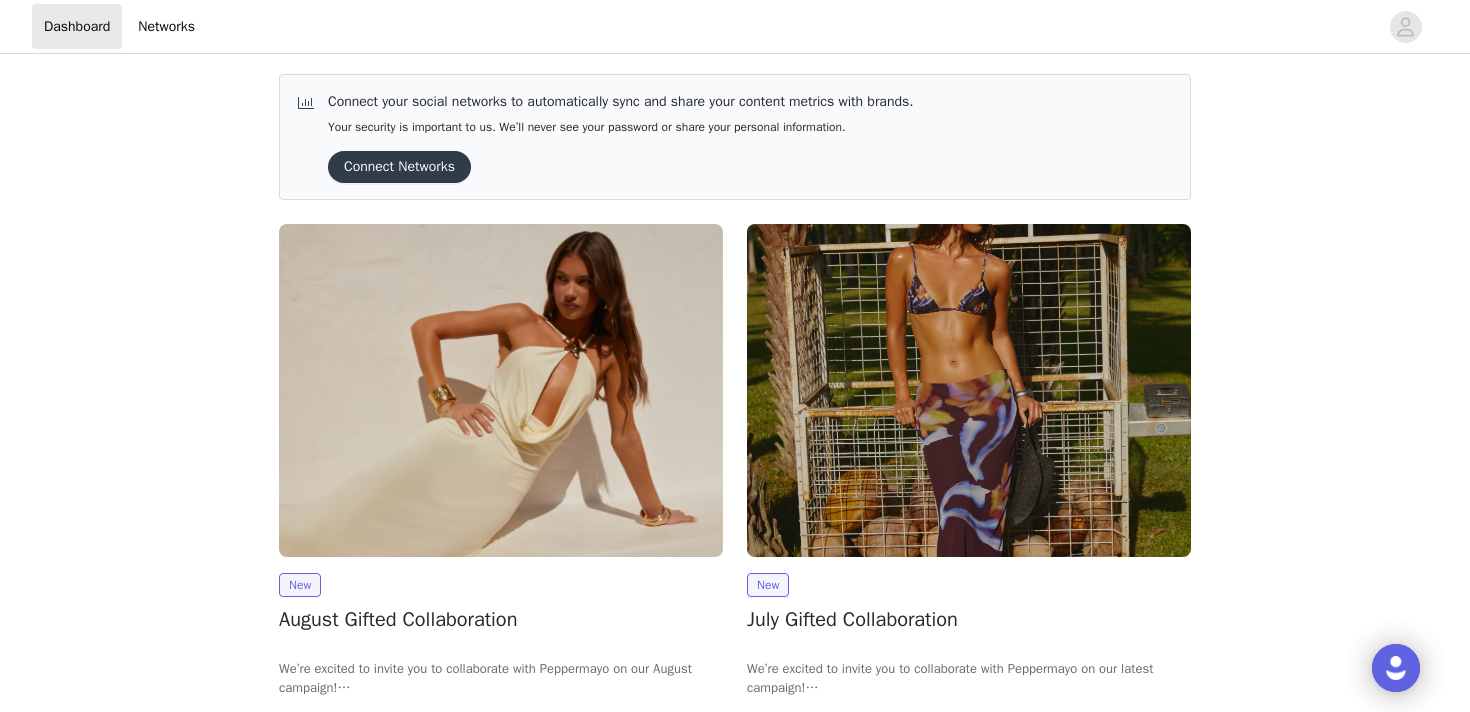 scroll, scrollTop: 134, scrollLeft: 0, axis: vertical 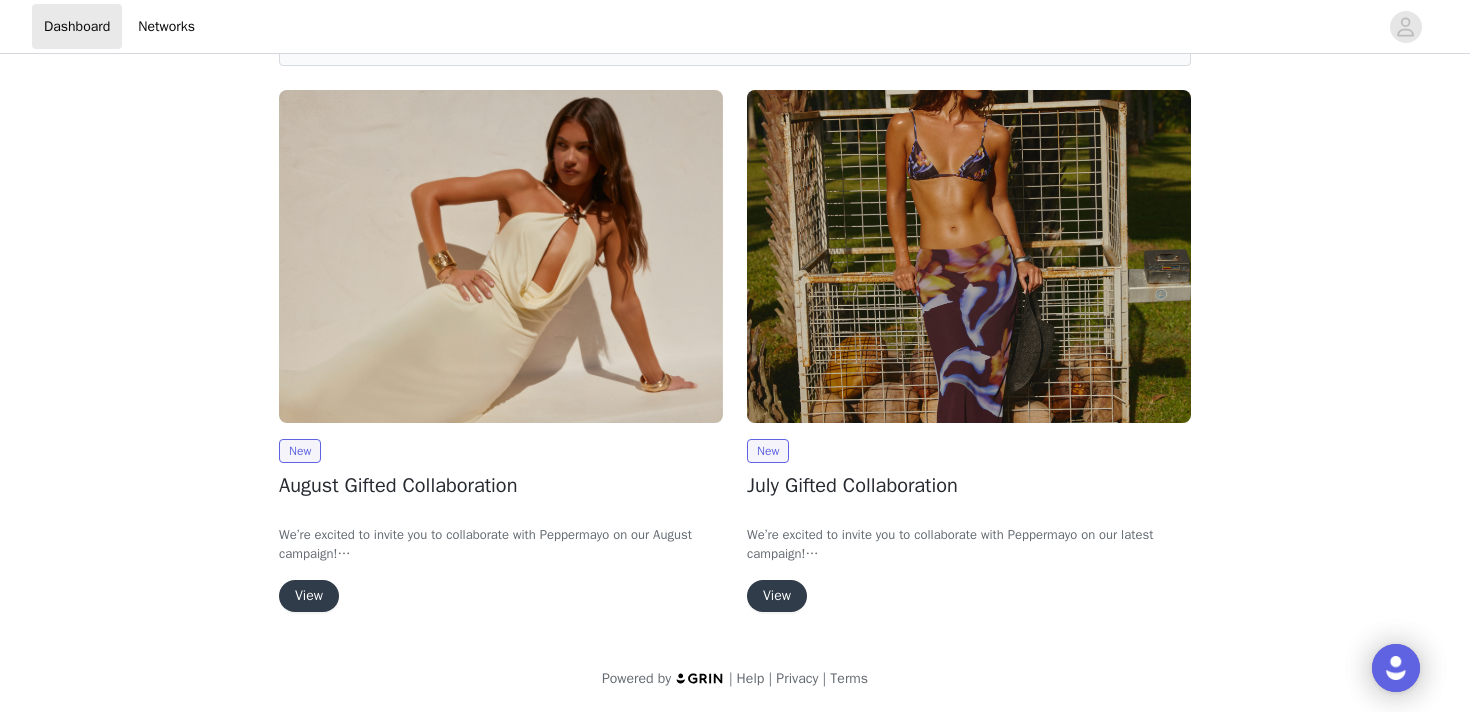 click on "View" at bounding box center [309, 596] 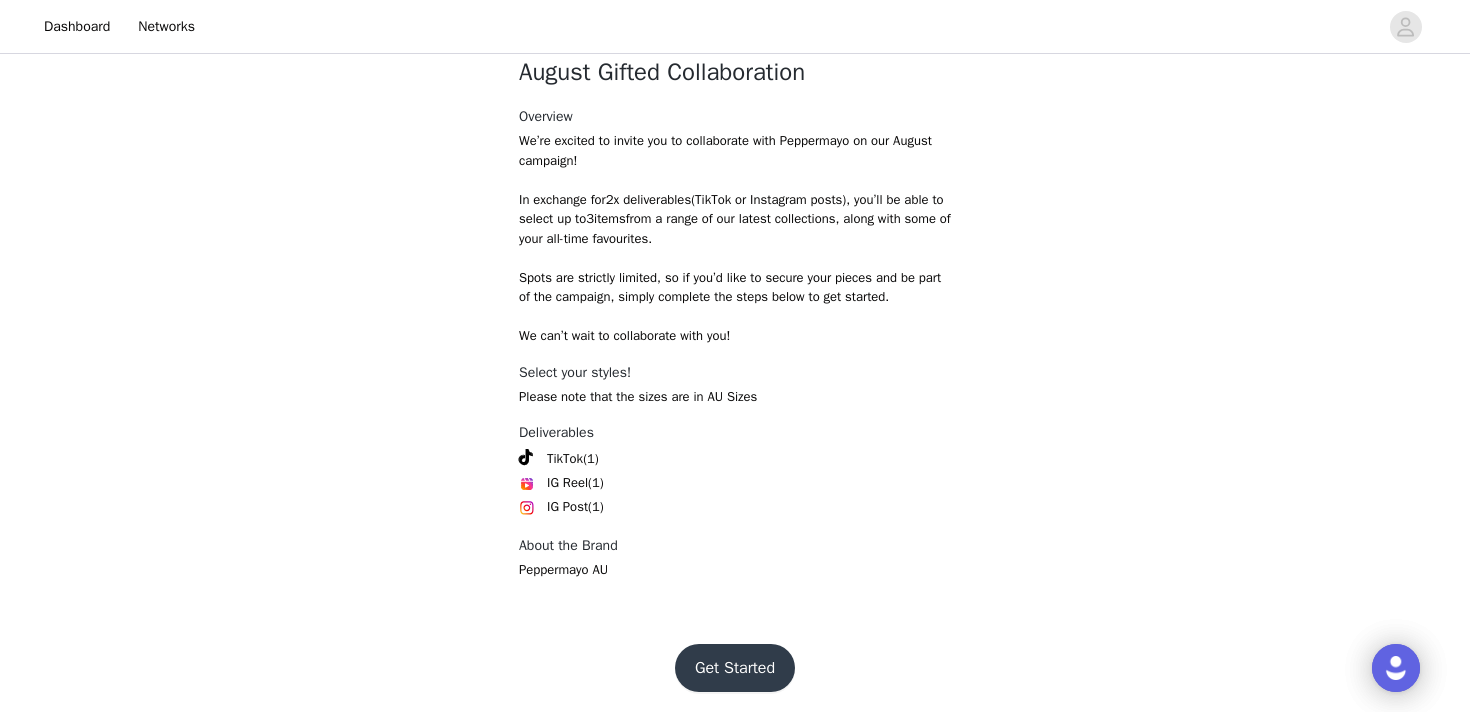 scroll, scrollTop: 444, scrollLeft: 0, axis: vertical 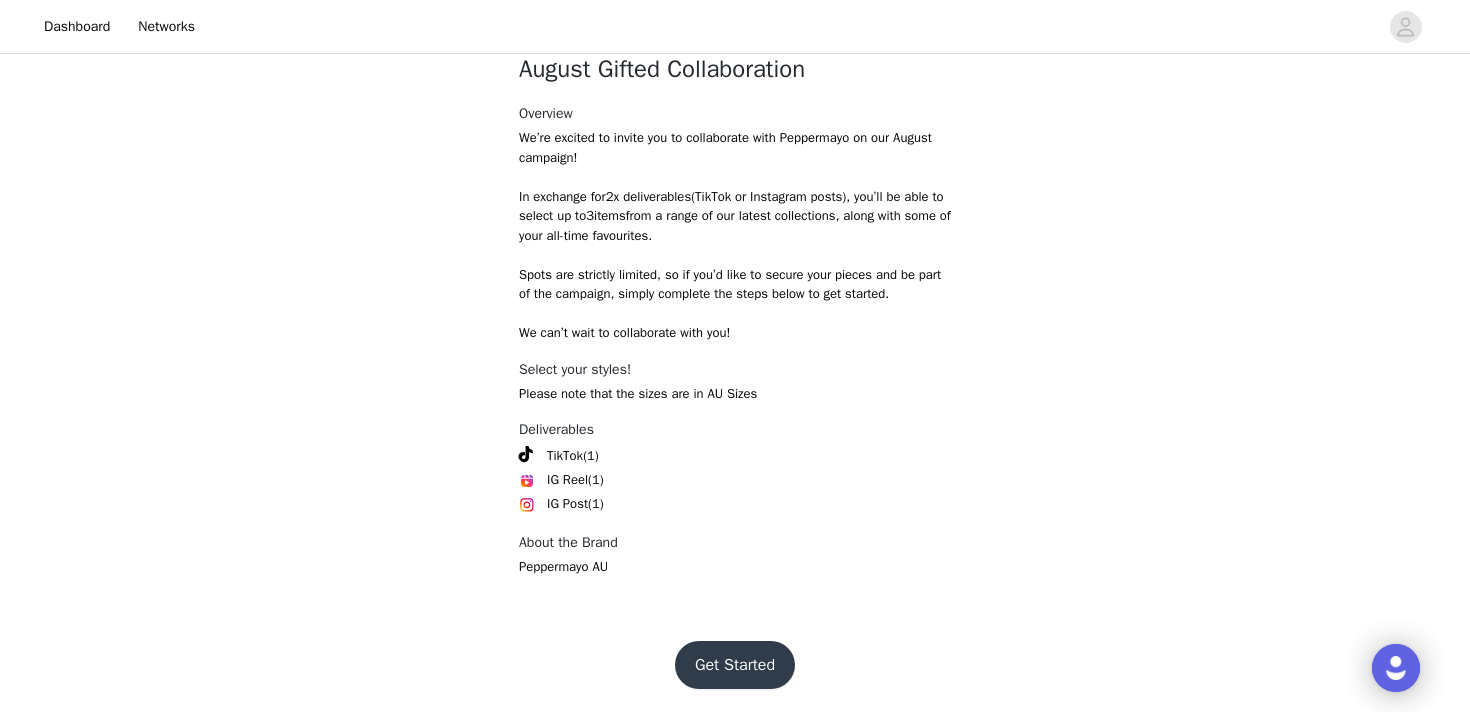 click on "Get Started" at bounding box center [735, 665] 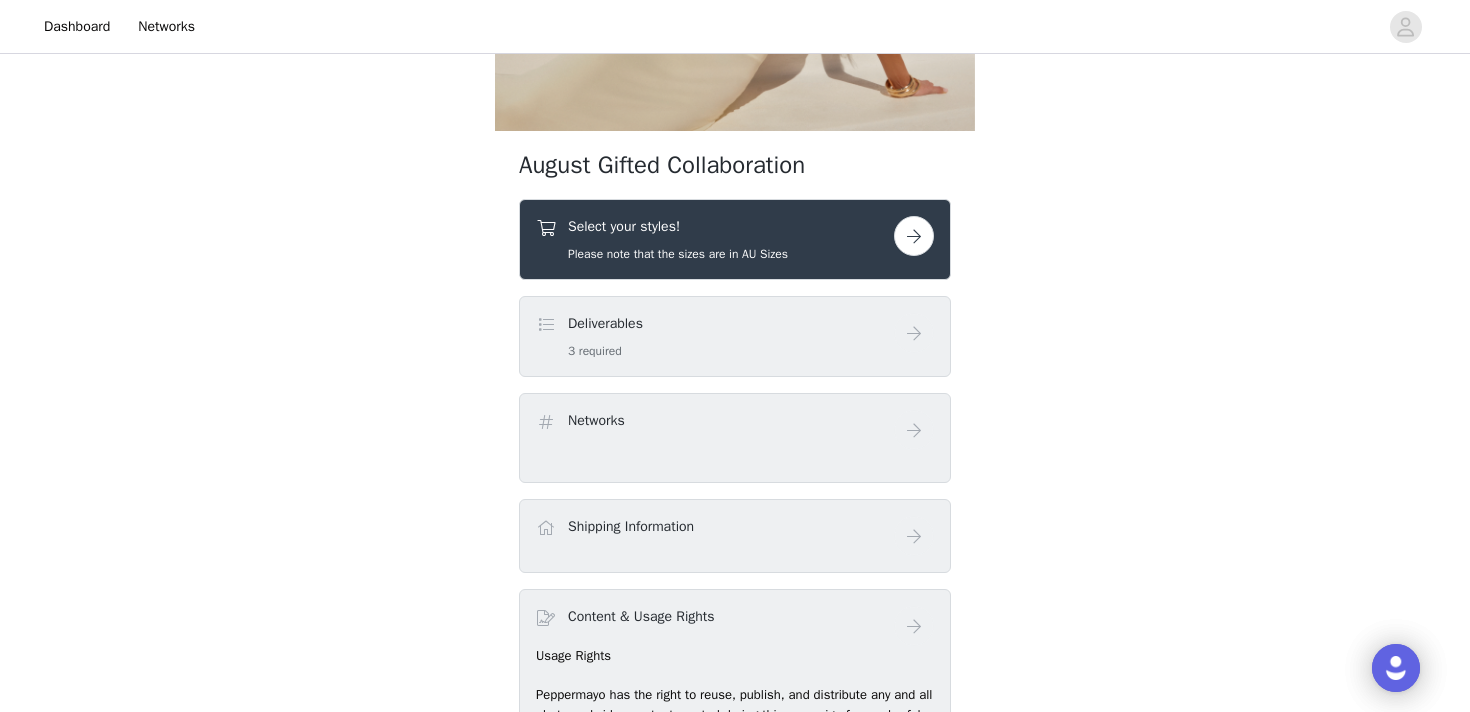 scroll, scrollTop: 392, scrollLeft: 0, axis: vertical 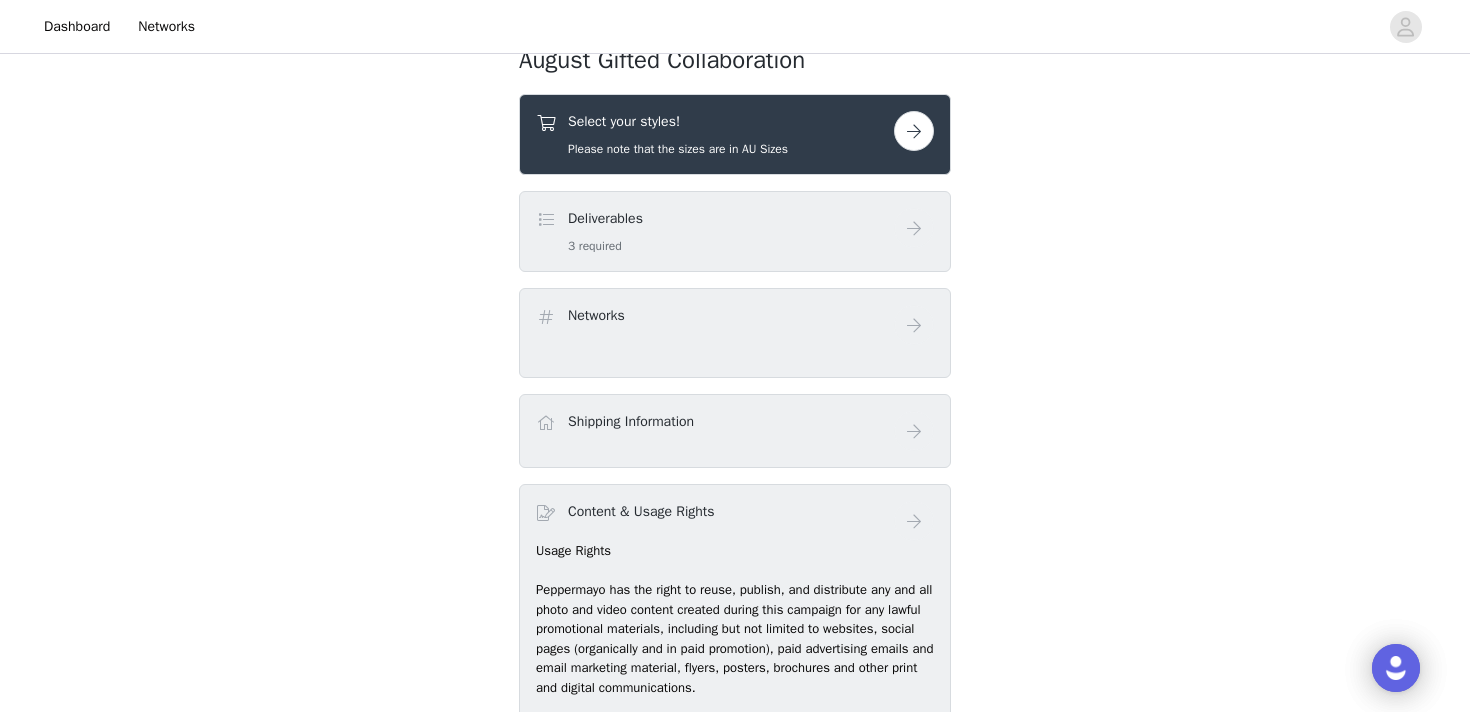 click on "Deliverables   3 required" at bounding box center [715, 231] 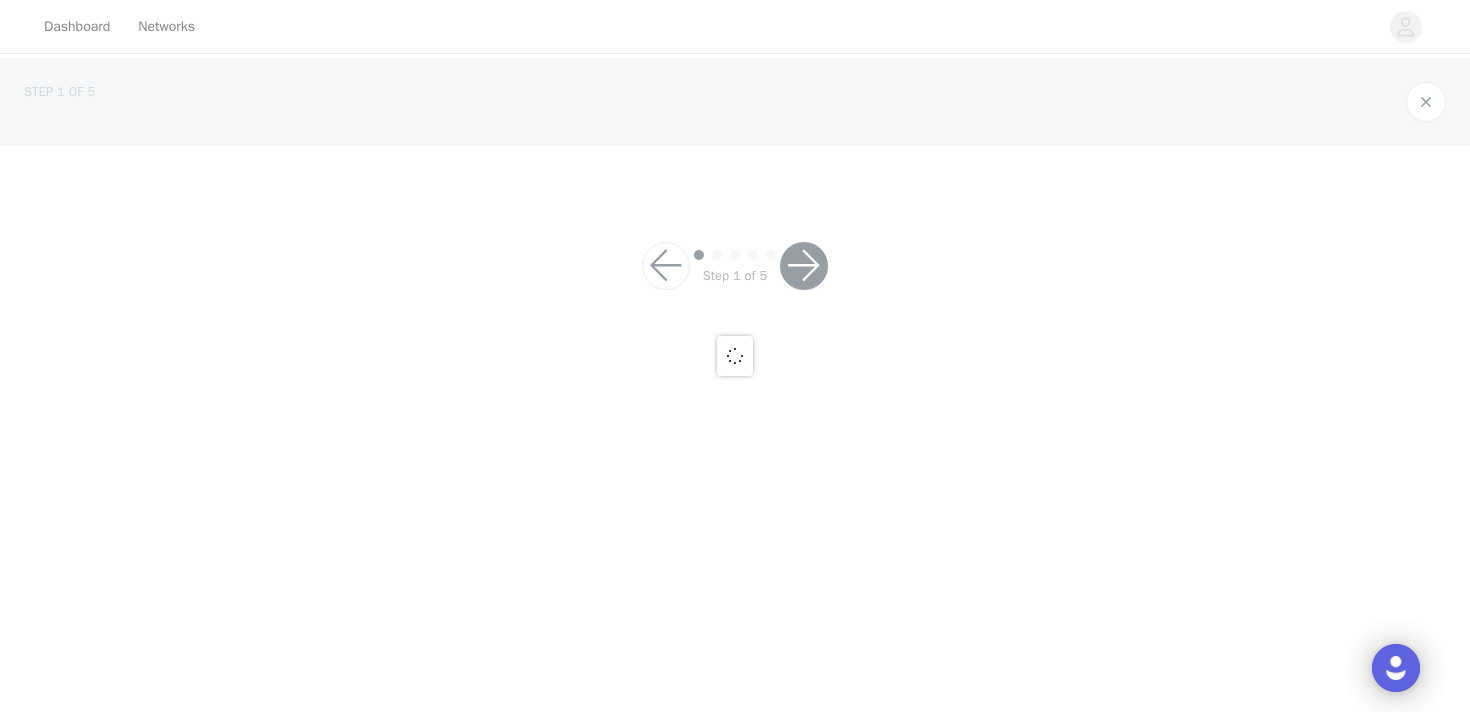 scroll, scrollTop: 0, scrollLeft: 0, axis: both 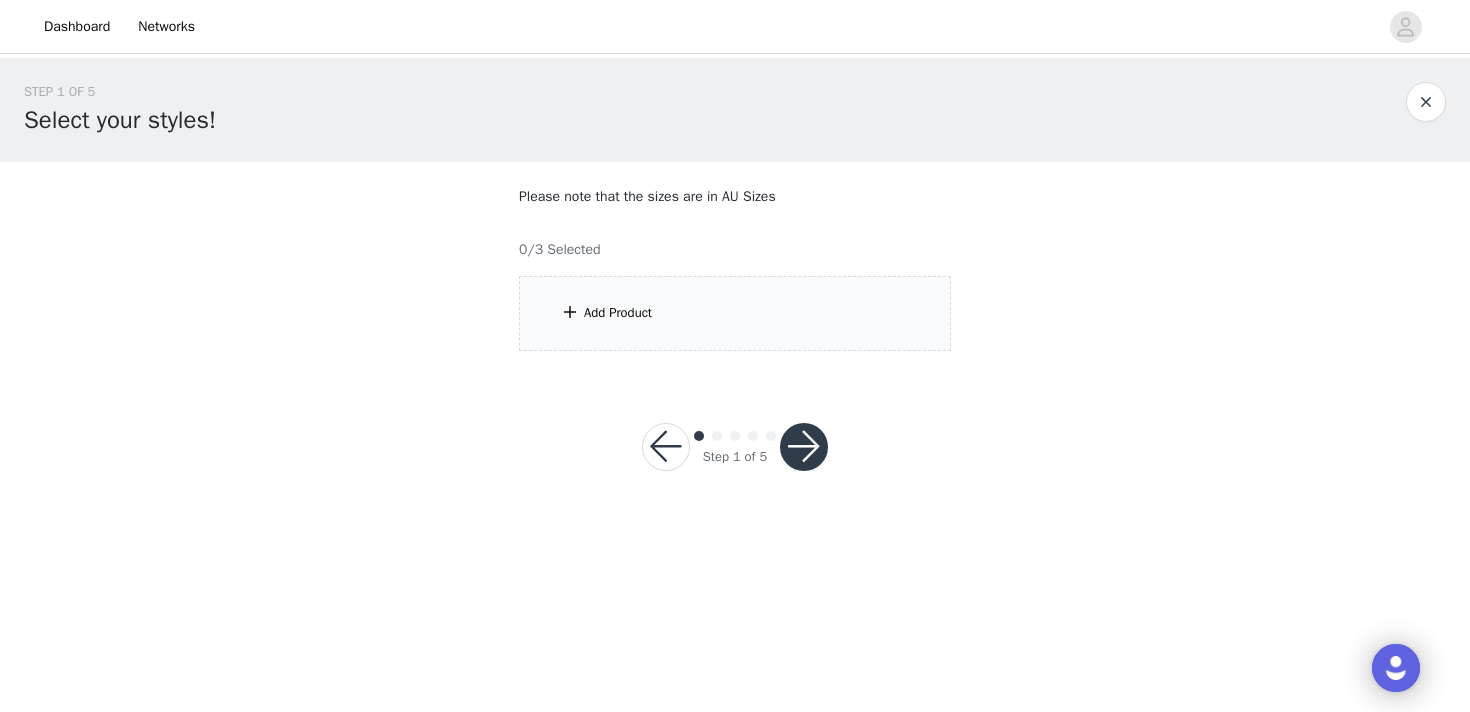 click on "Add Product" at bounding box center [735, 313] 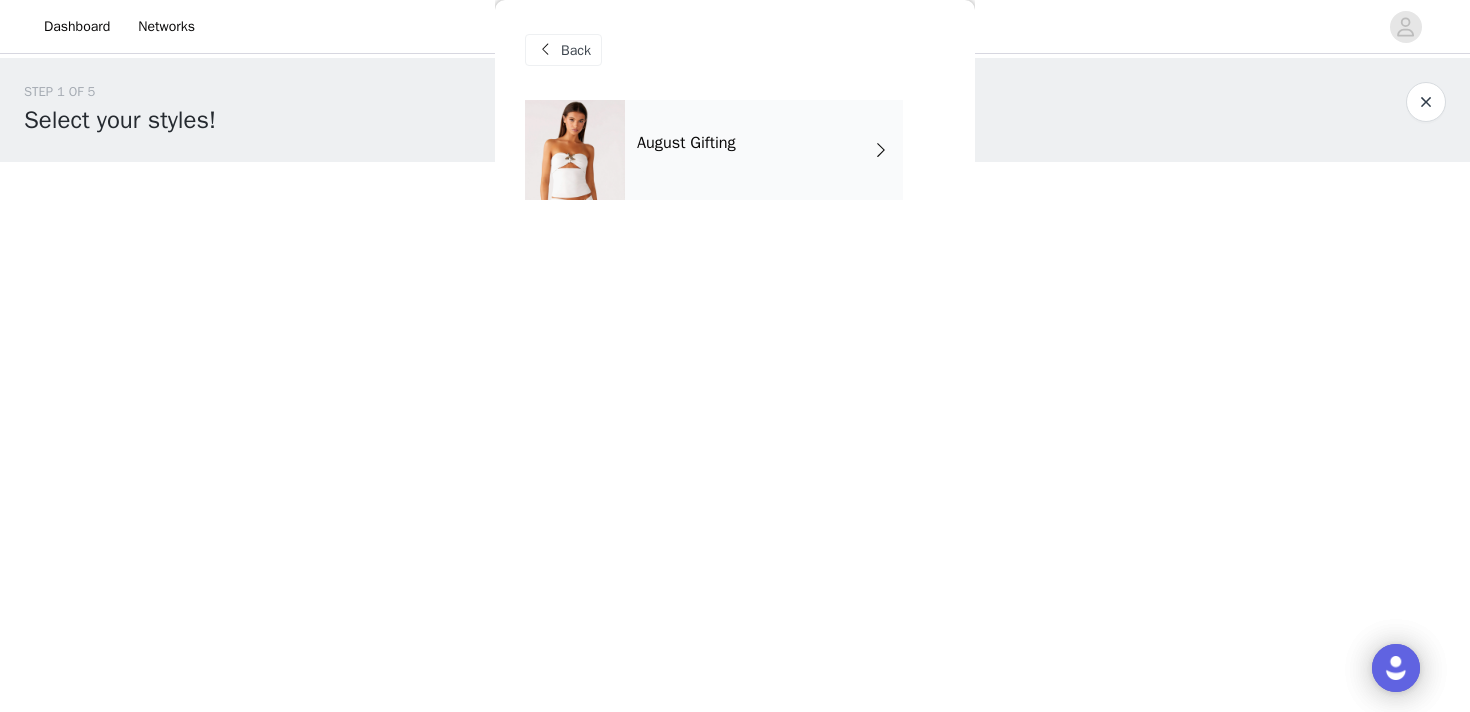 click on "August Gifting" at bounding box center [764, 150] 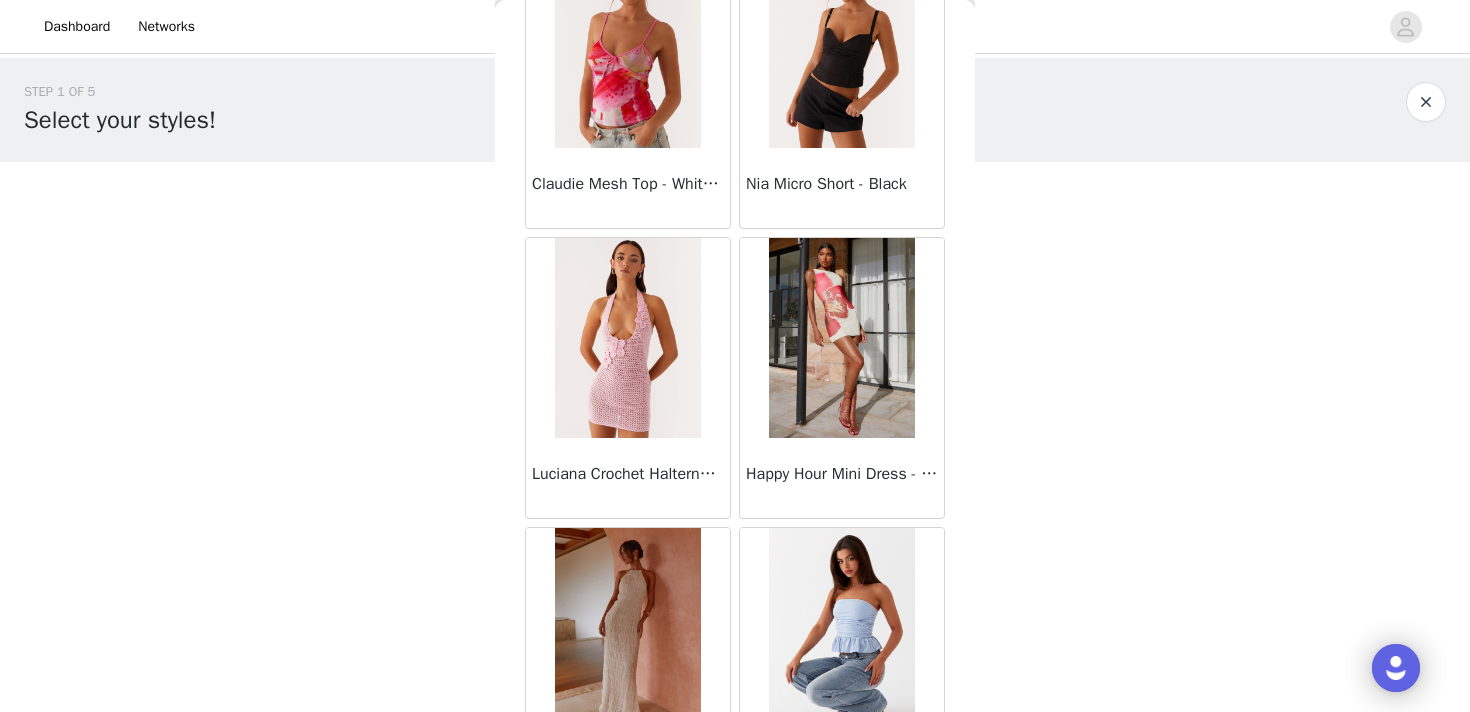 scroll, scrollTop: 2348, scrollLeft: 0, axis: vertical 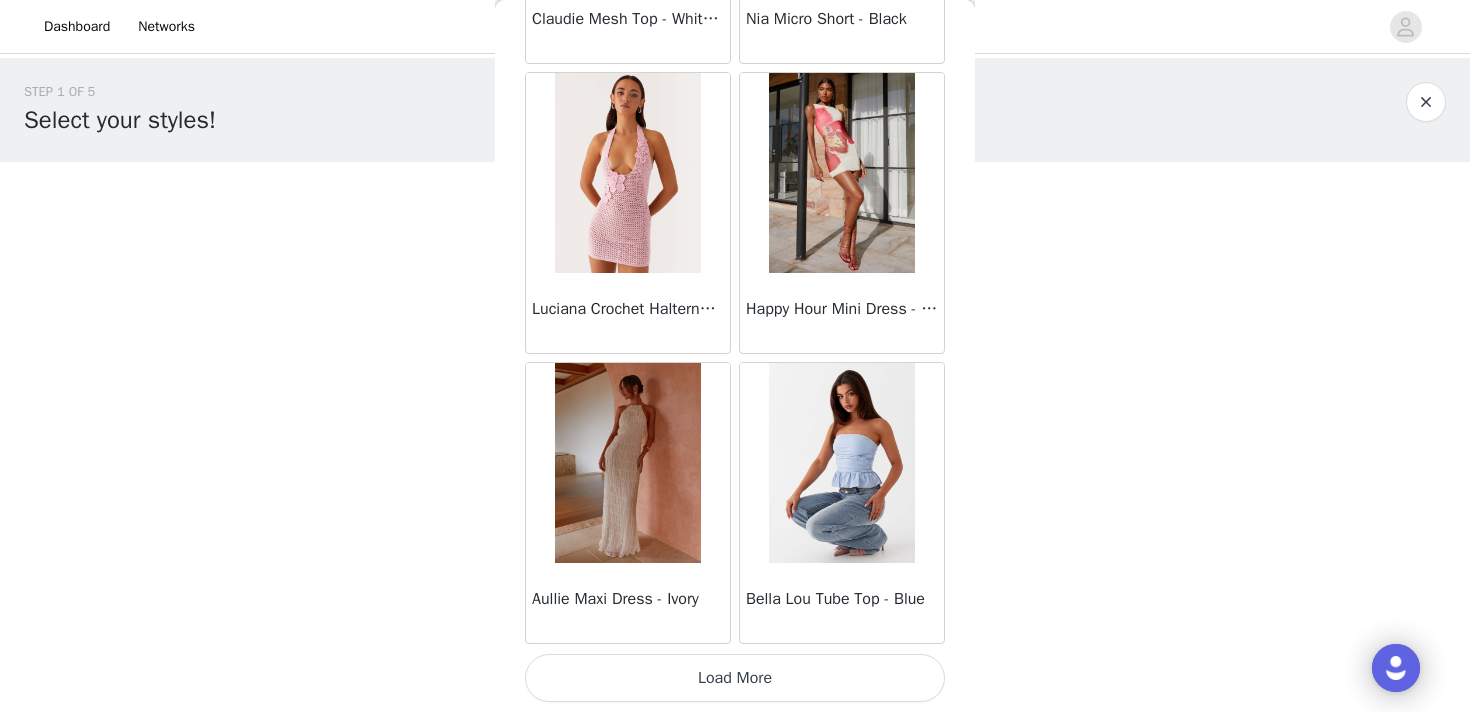 click on "Load More" at bounding box center [735, 678] 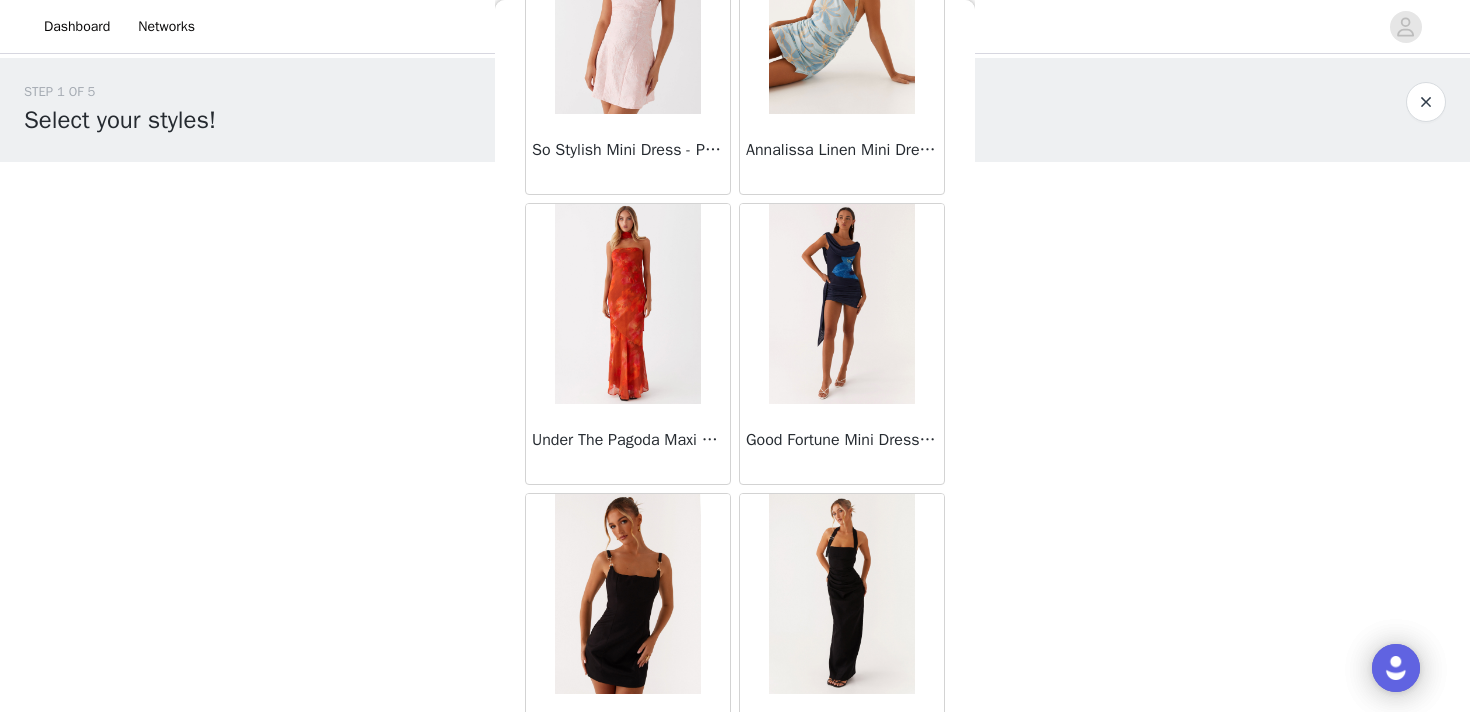 scroll, scrollTop: 5248, scrollLeft: 0, axis: vertical 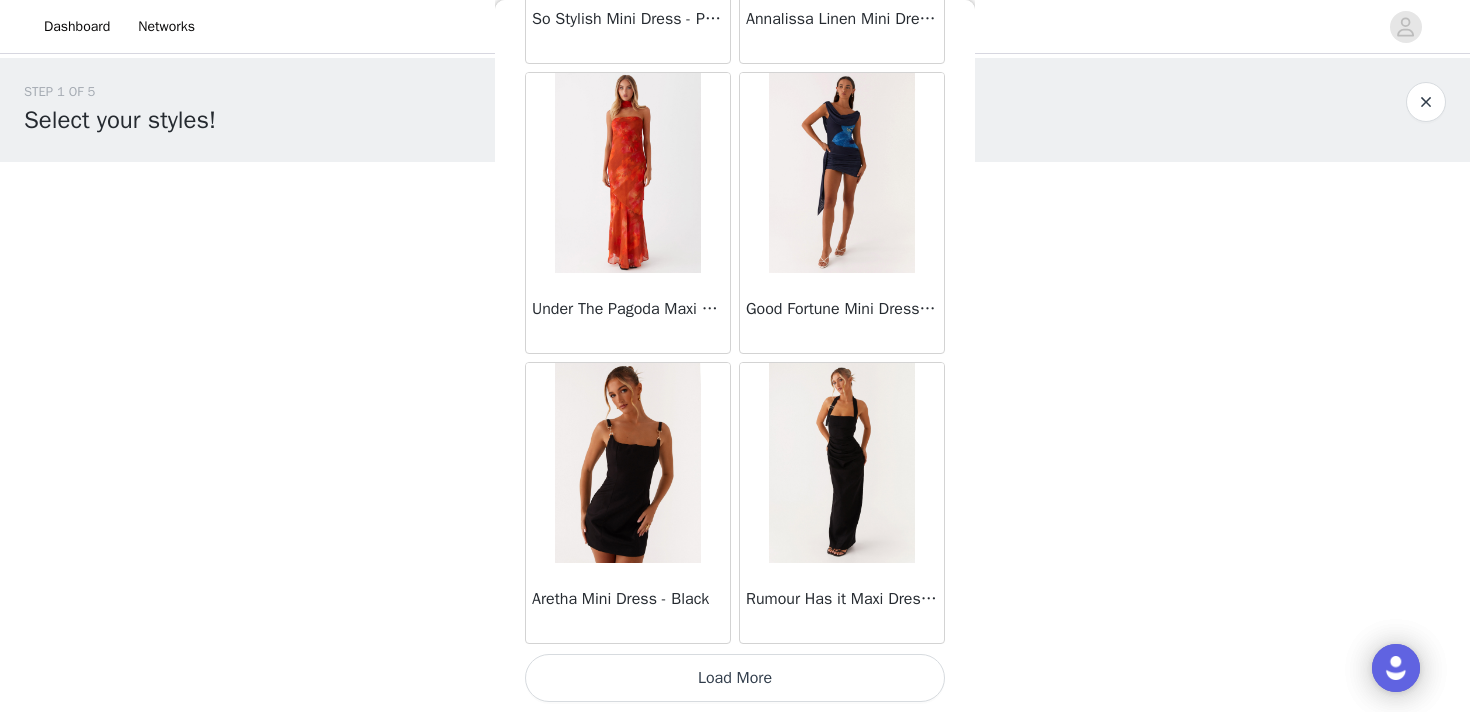 click on "Load More" at bounding box center (735, 678) 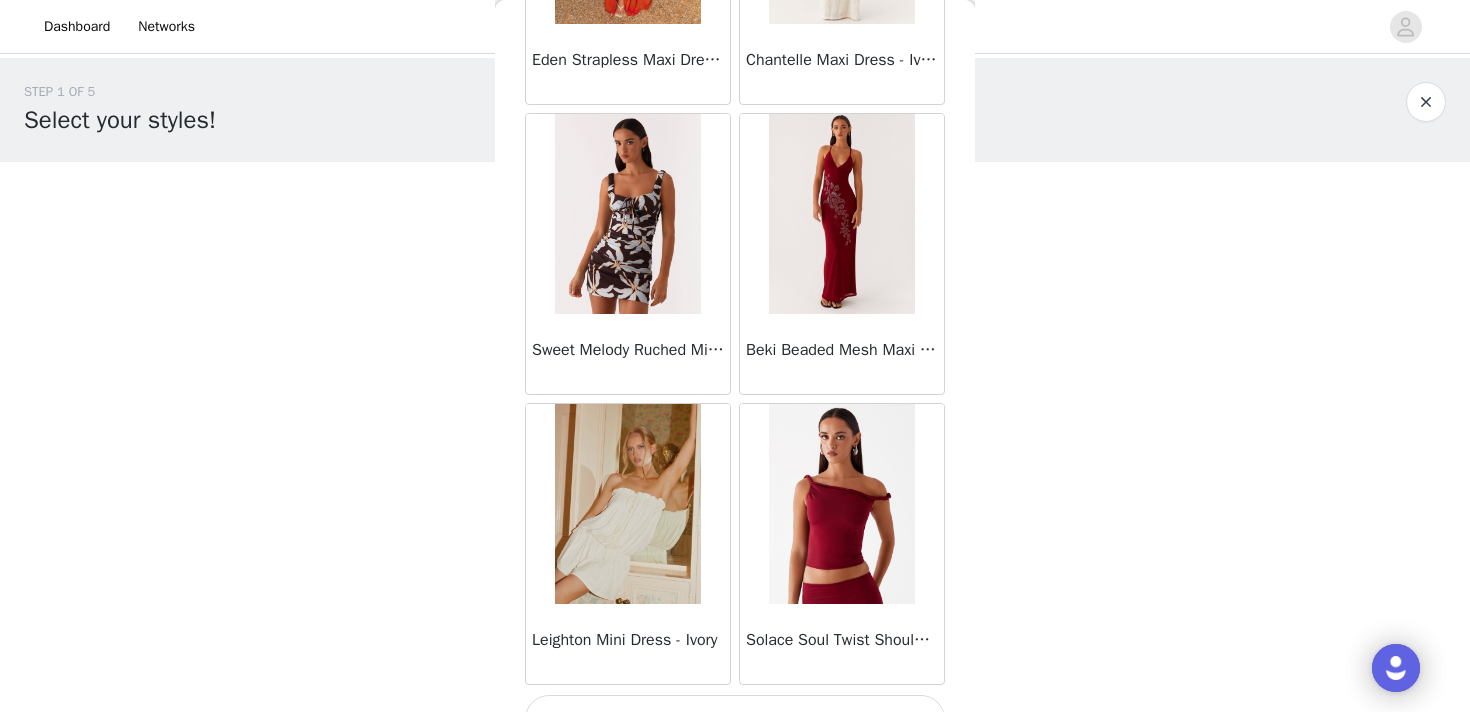 scroll, scrollTop: 8148, scrollLeft: 0, axis: vertical 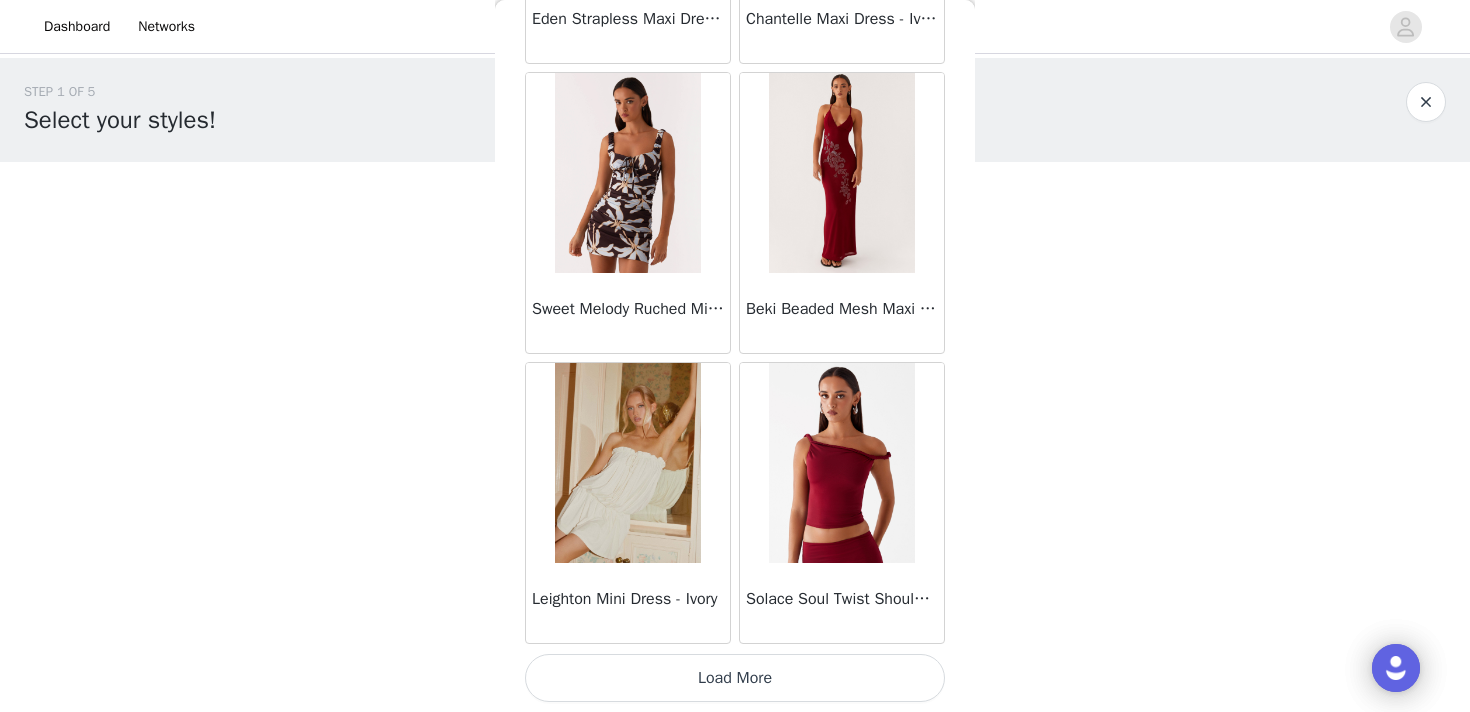 click on "Load More" at bounding box center [735, 678] 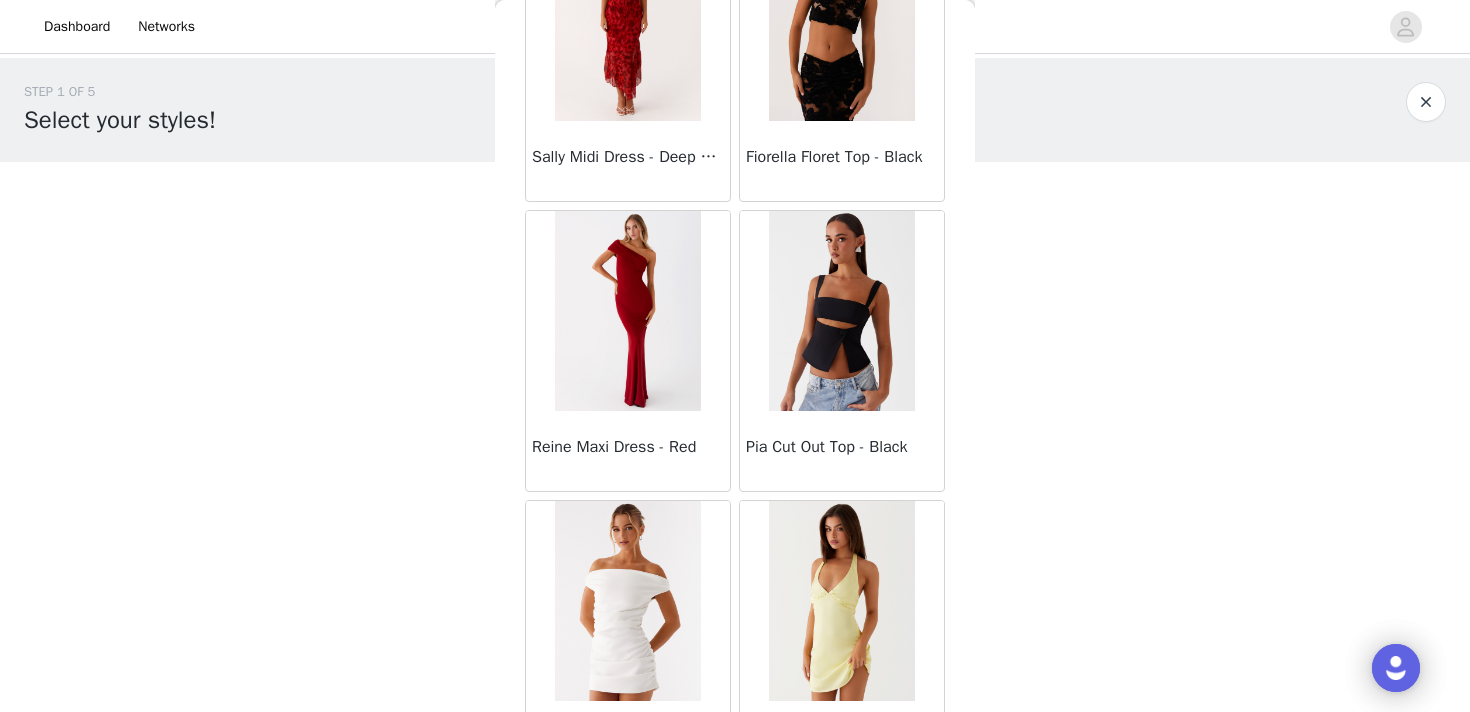 scroll, scrollTop: 11048, scrollLeft: 0, axis: vertical 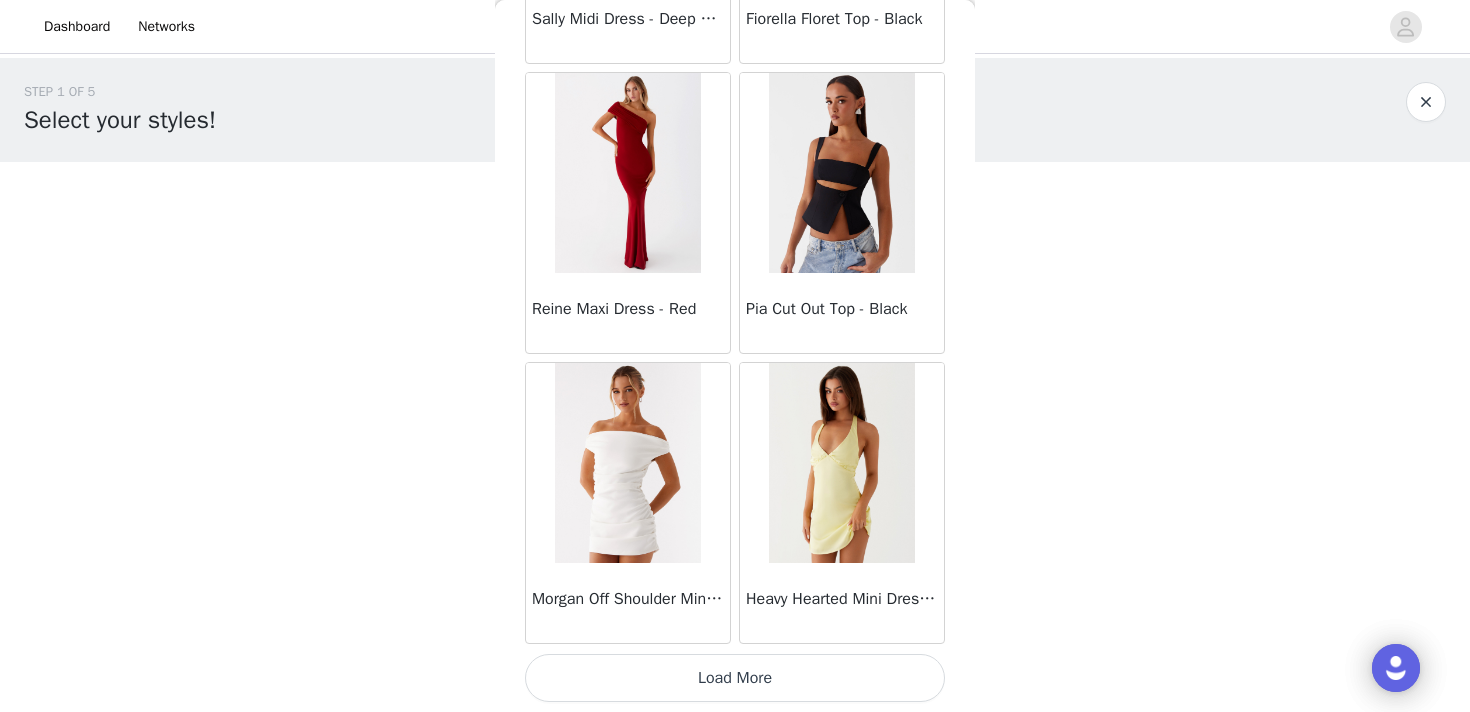 click on "Load More" at bounding box center [735, 678] 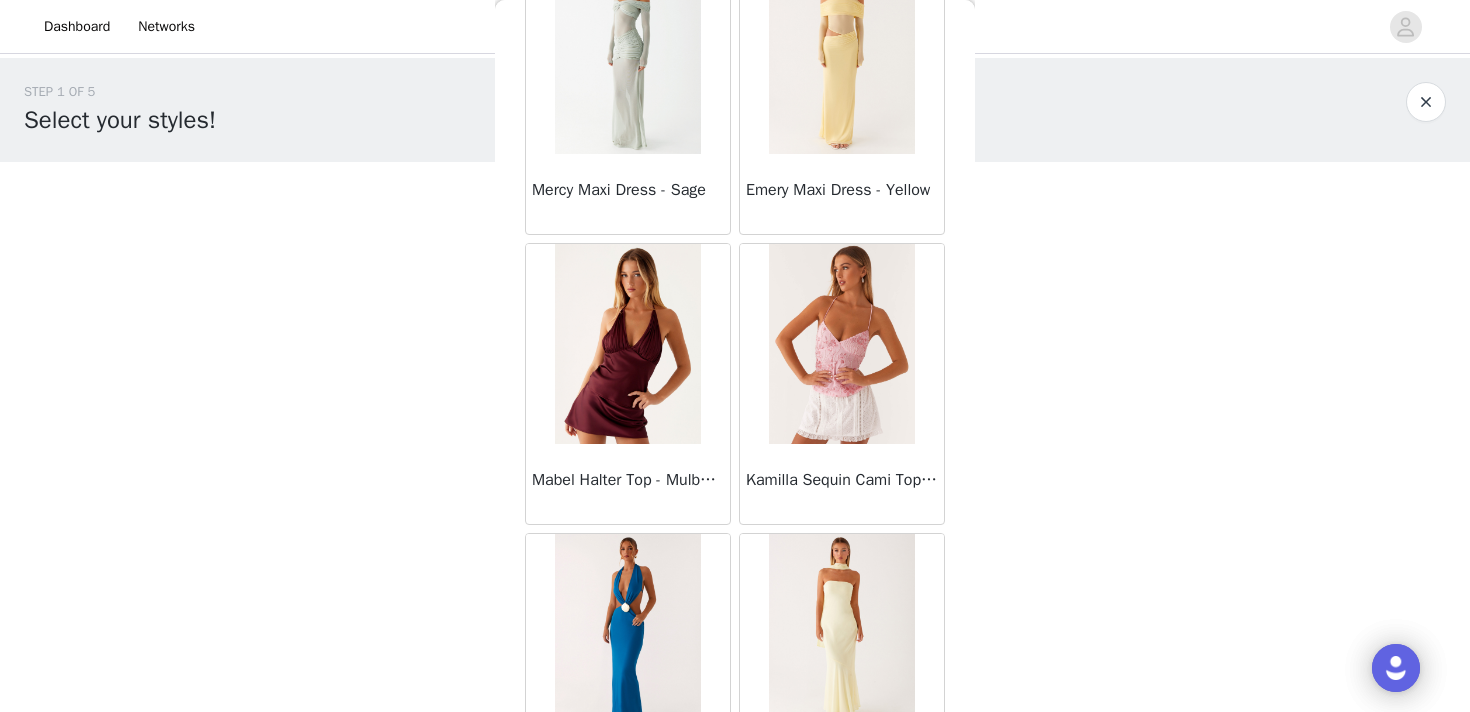 scroll, scrollTop: 13948, scrollLeft: 0, axis: vertical 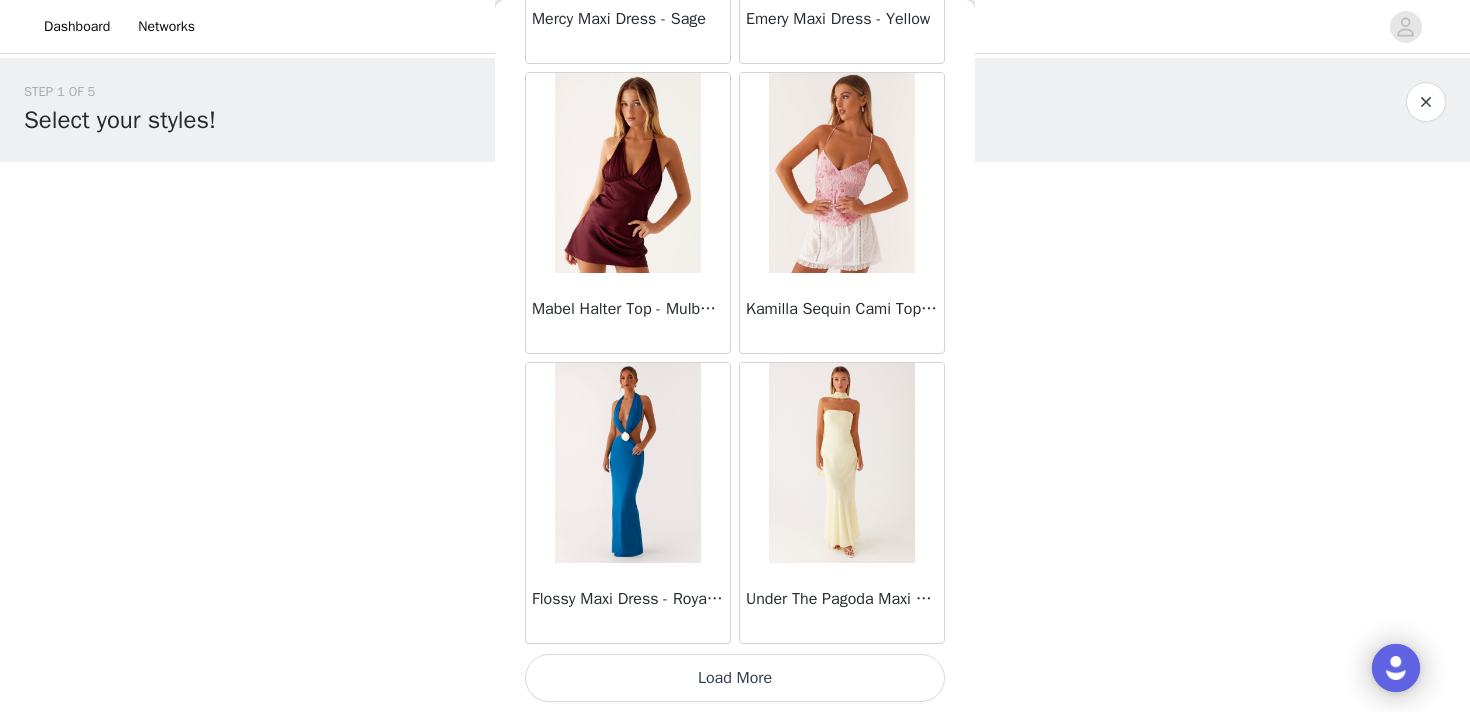 click at bounding box center [627, 463] 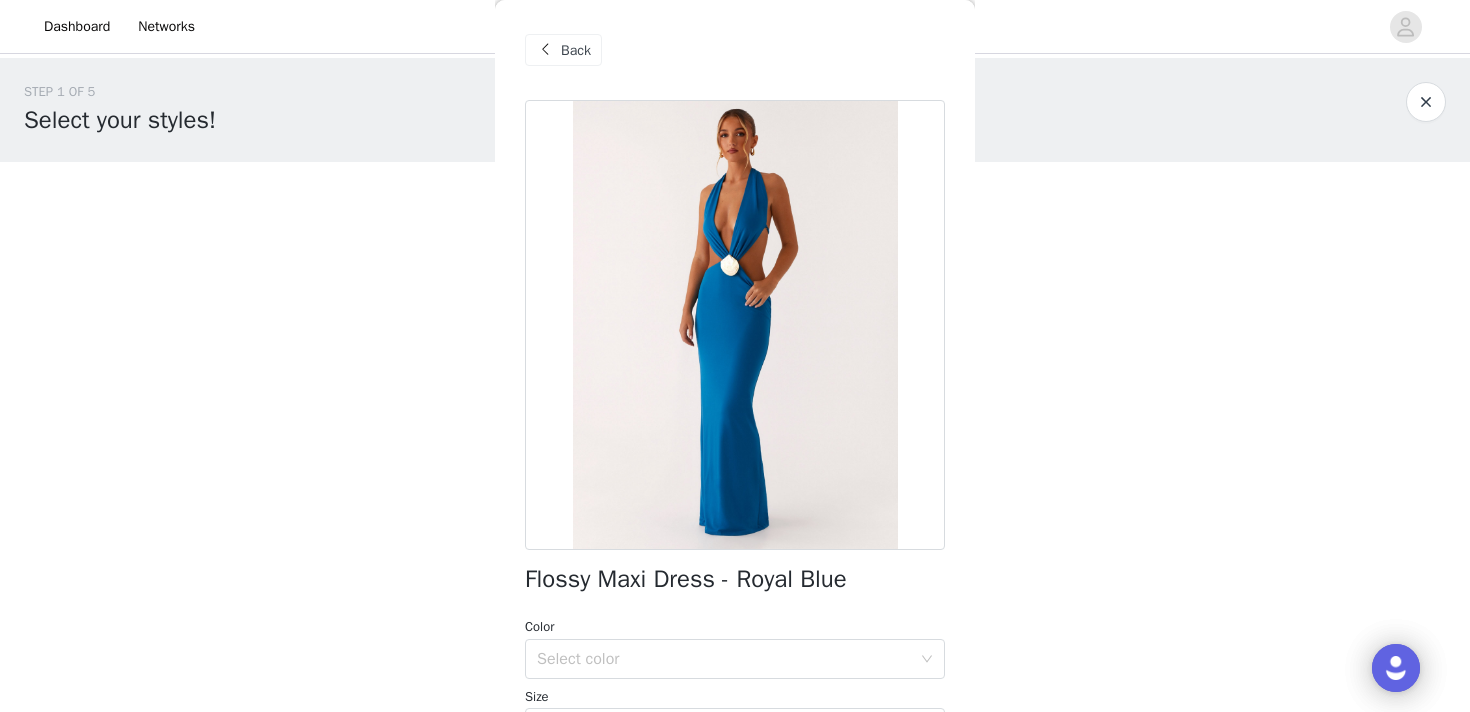 scroll, scrollTop: 167, scrollLeft: 0, axis: vertical 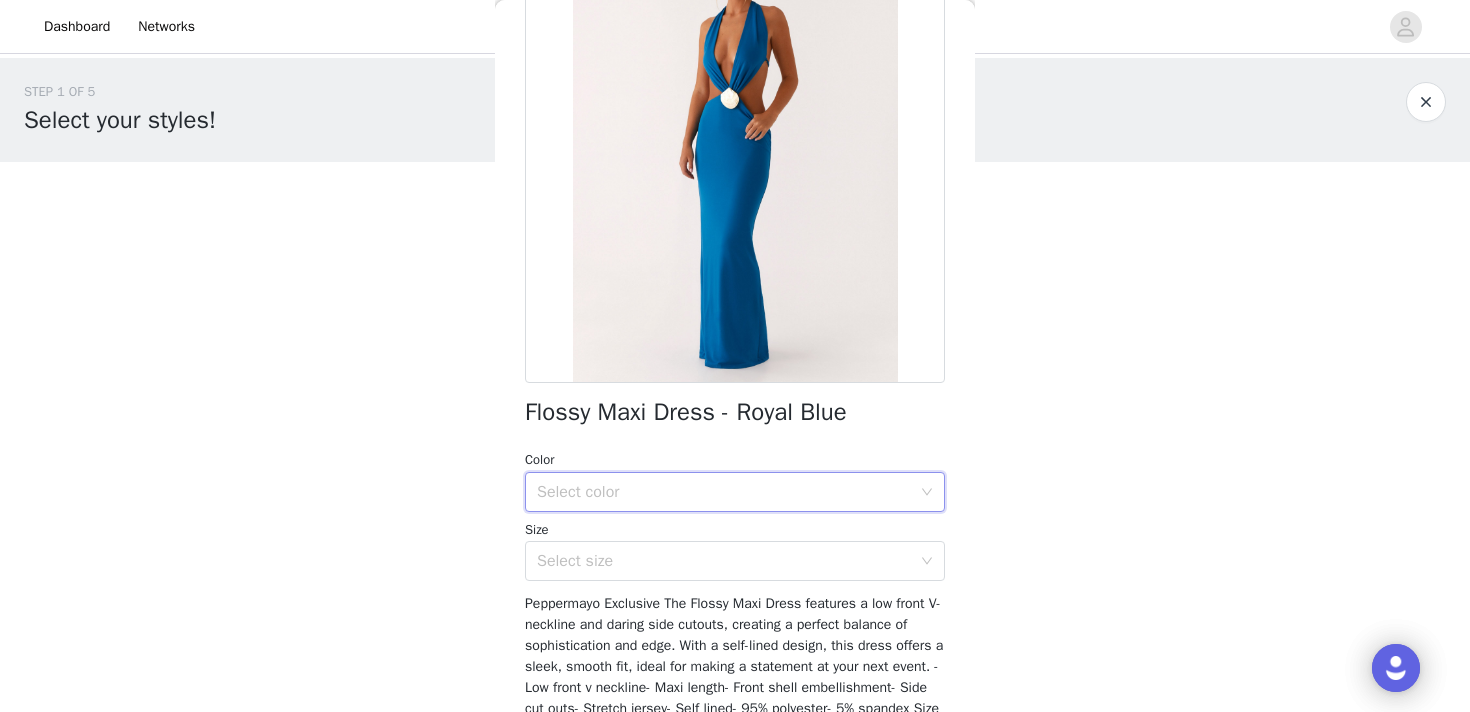 click on "Select color" at bounding box center (728, 492) 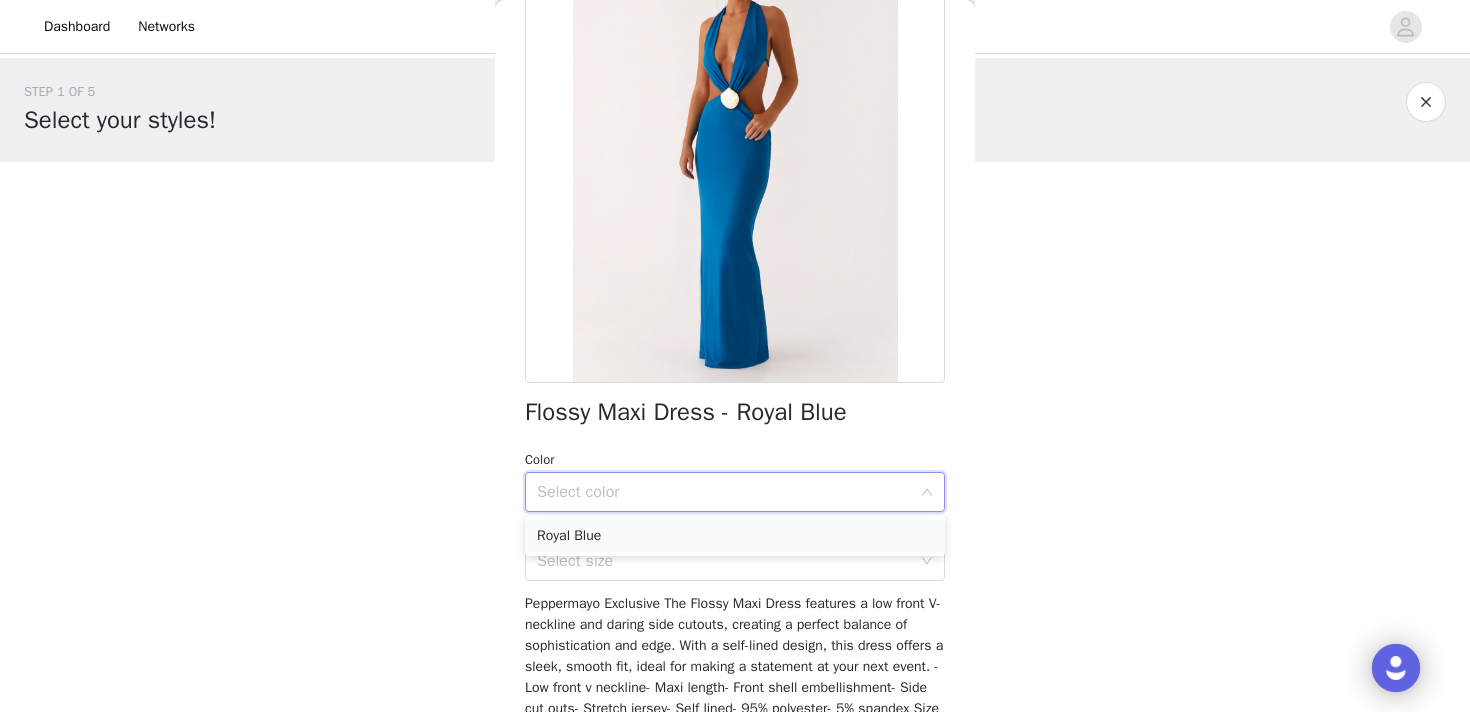 click on "Royal Blue" at bounding box center [735, 536] 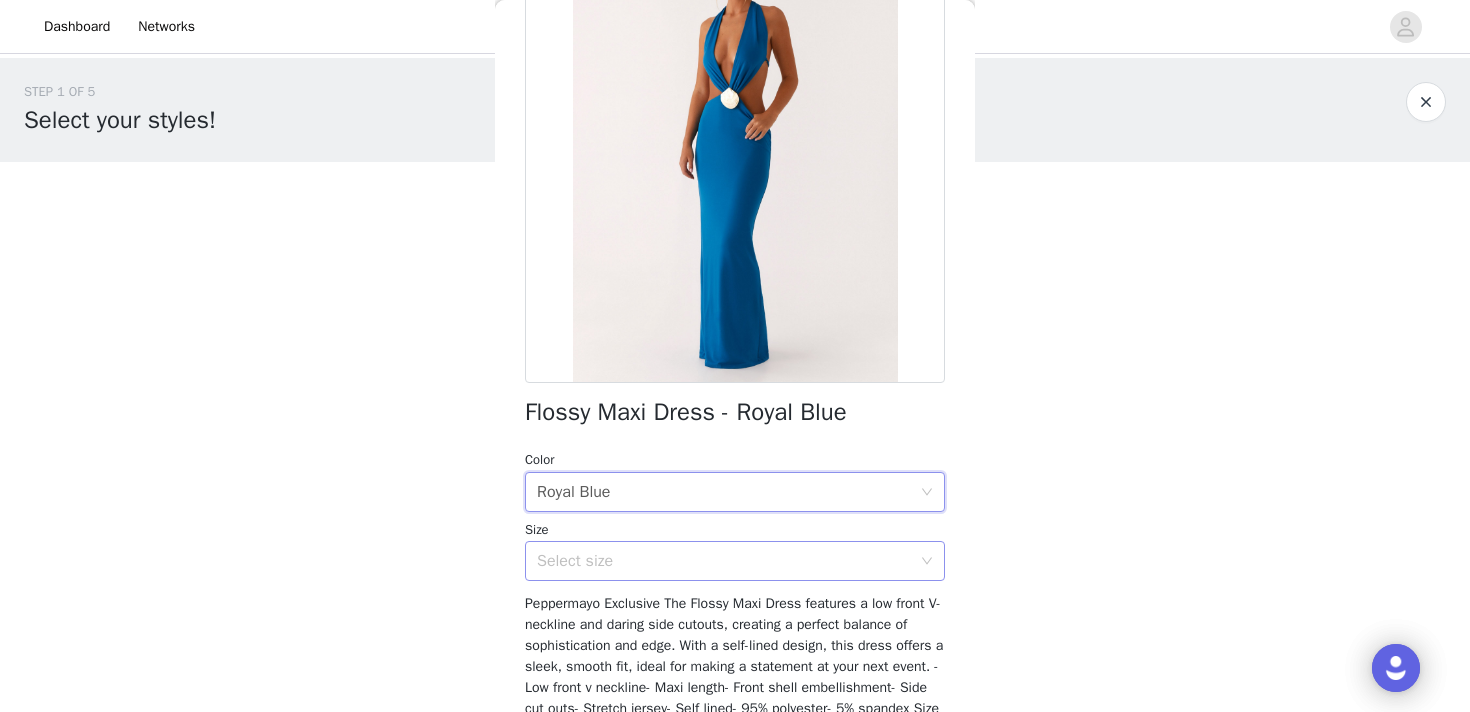 click on "Select size" at bounding box center (724, 561) 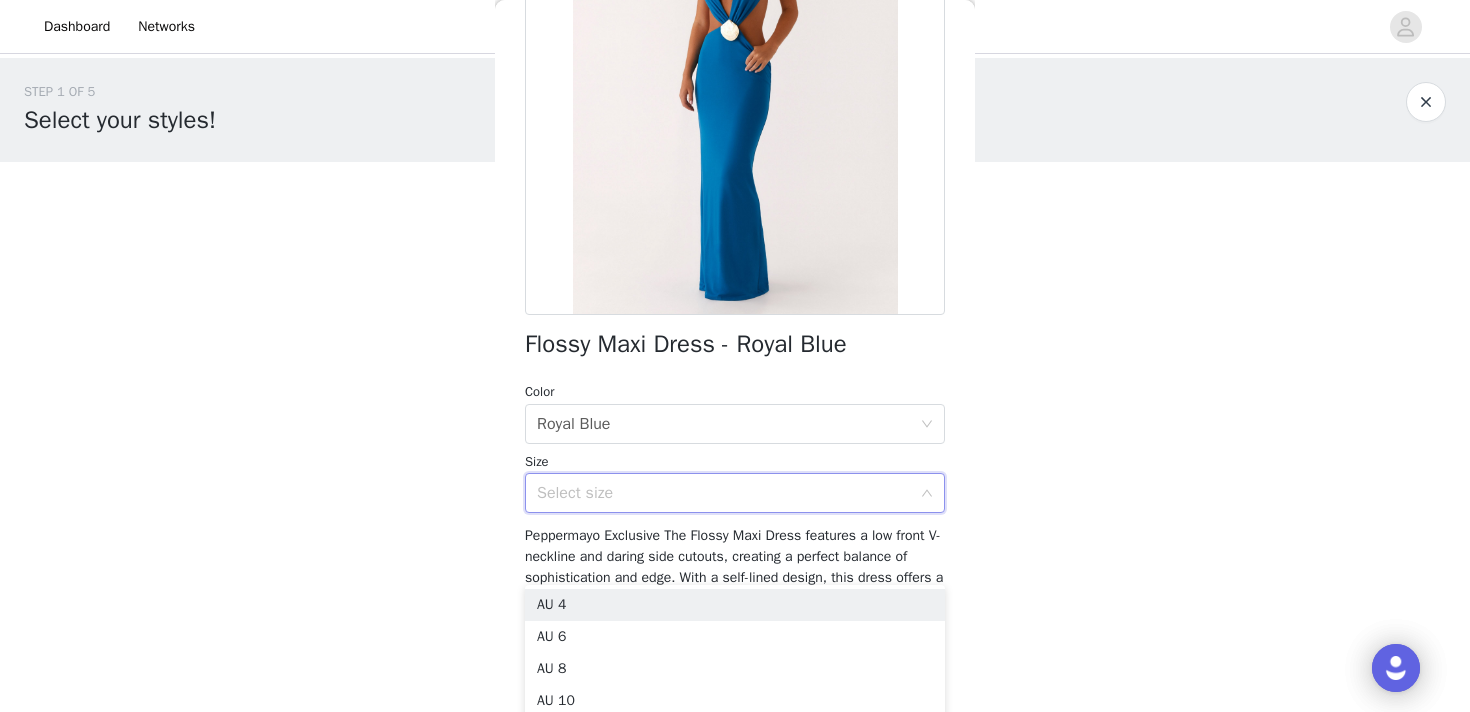 scroll, scrollTop: 261, scrollLeft: 0, axis: vertical 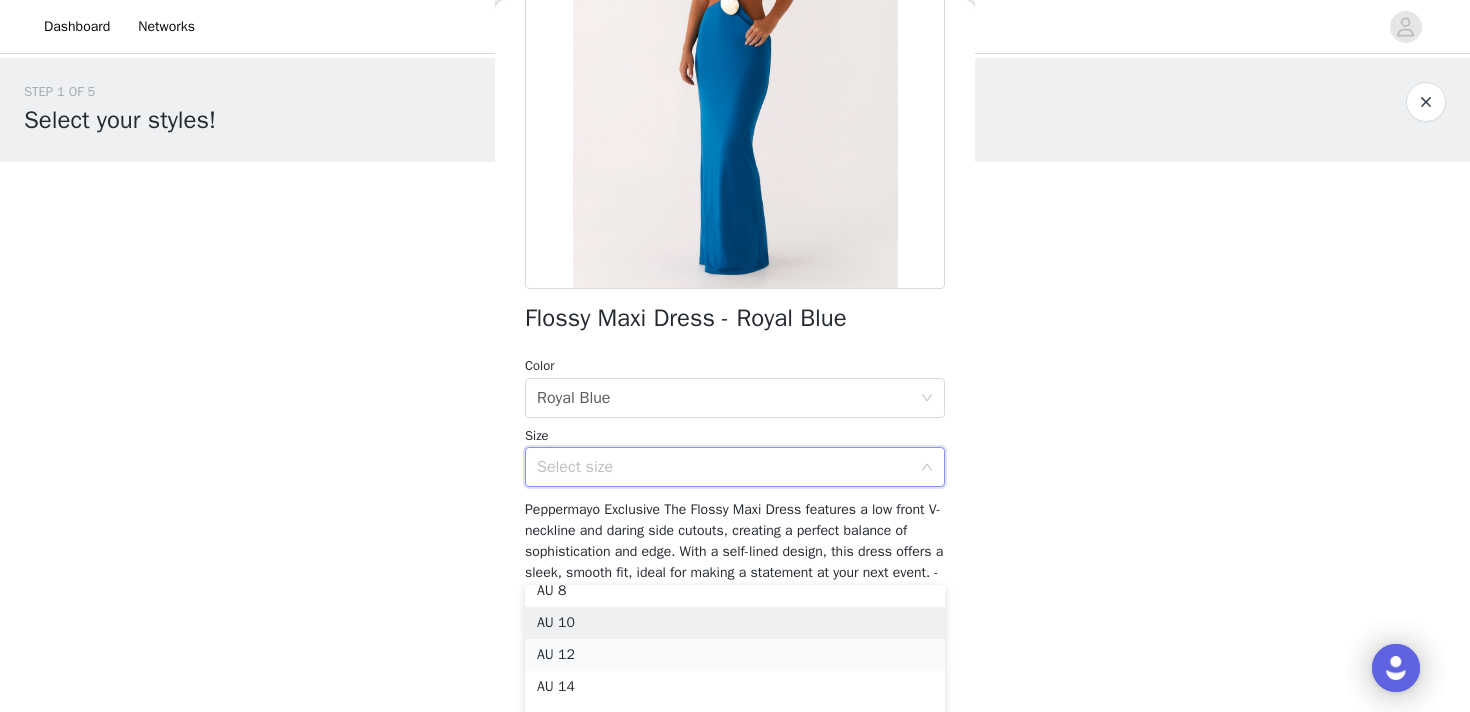 click on "AU 12" at bounding box center (735, 655) 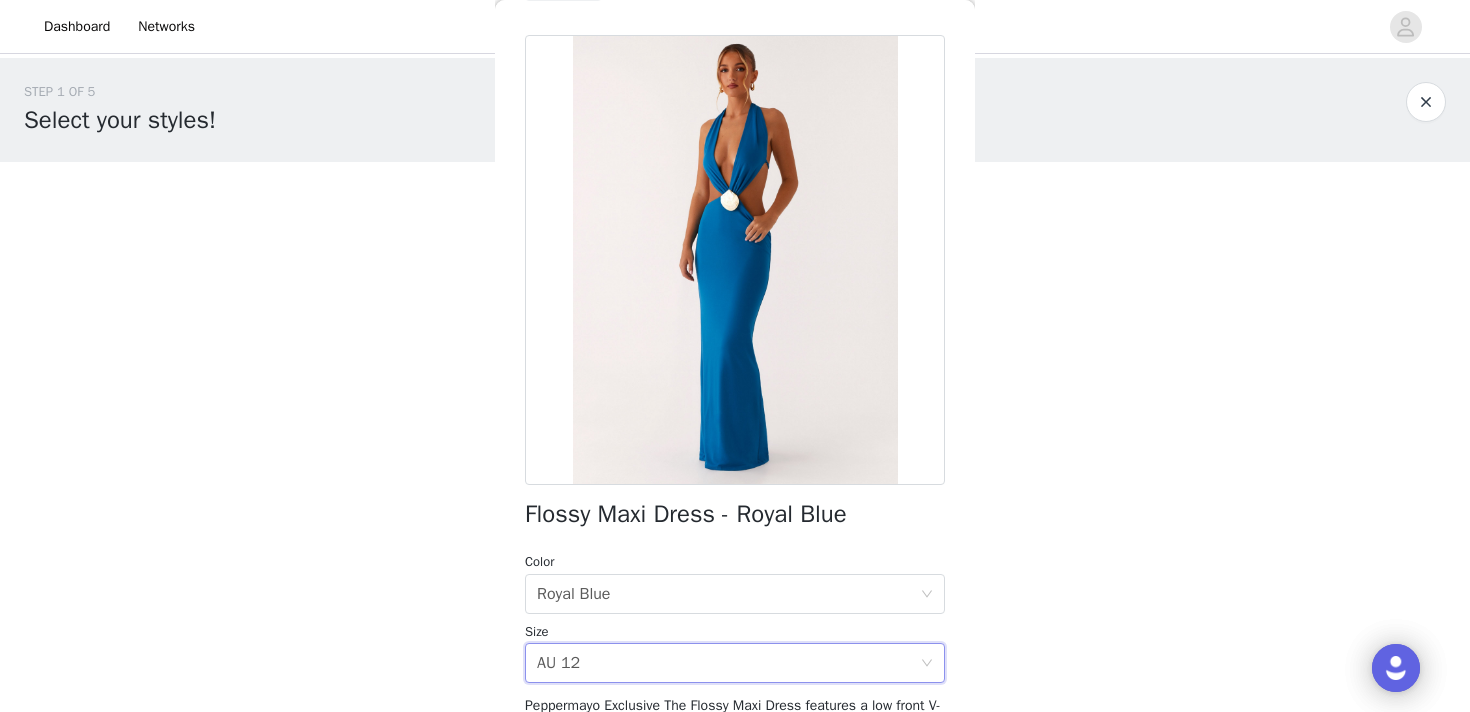 scroll, scrollTop: 0, scrollLeft: 0, axis: both 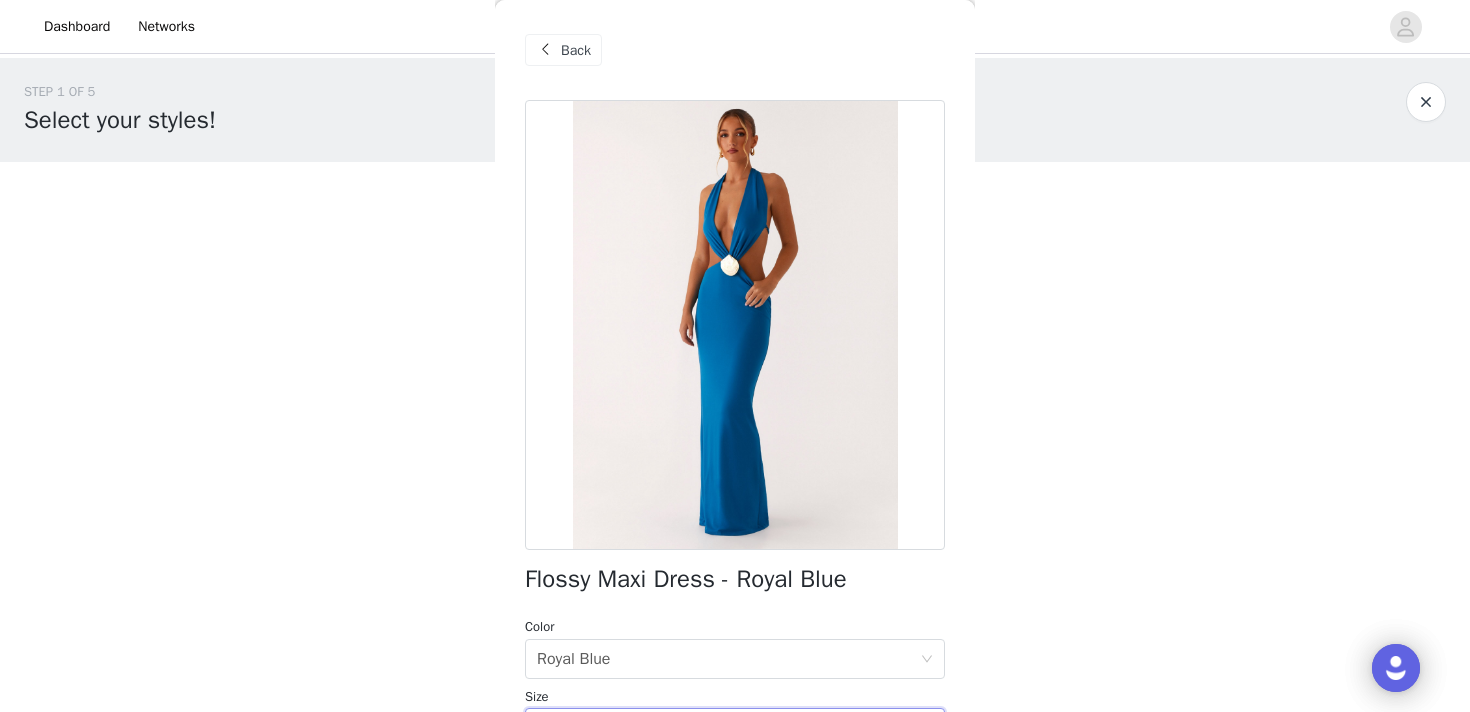 click at bounding box center [735, 325] 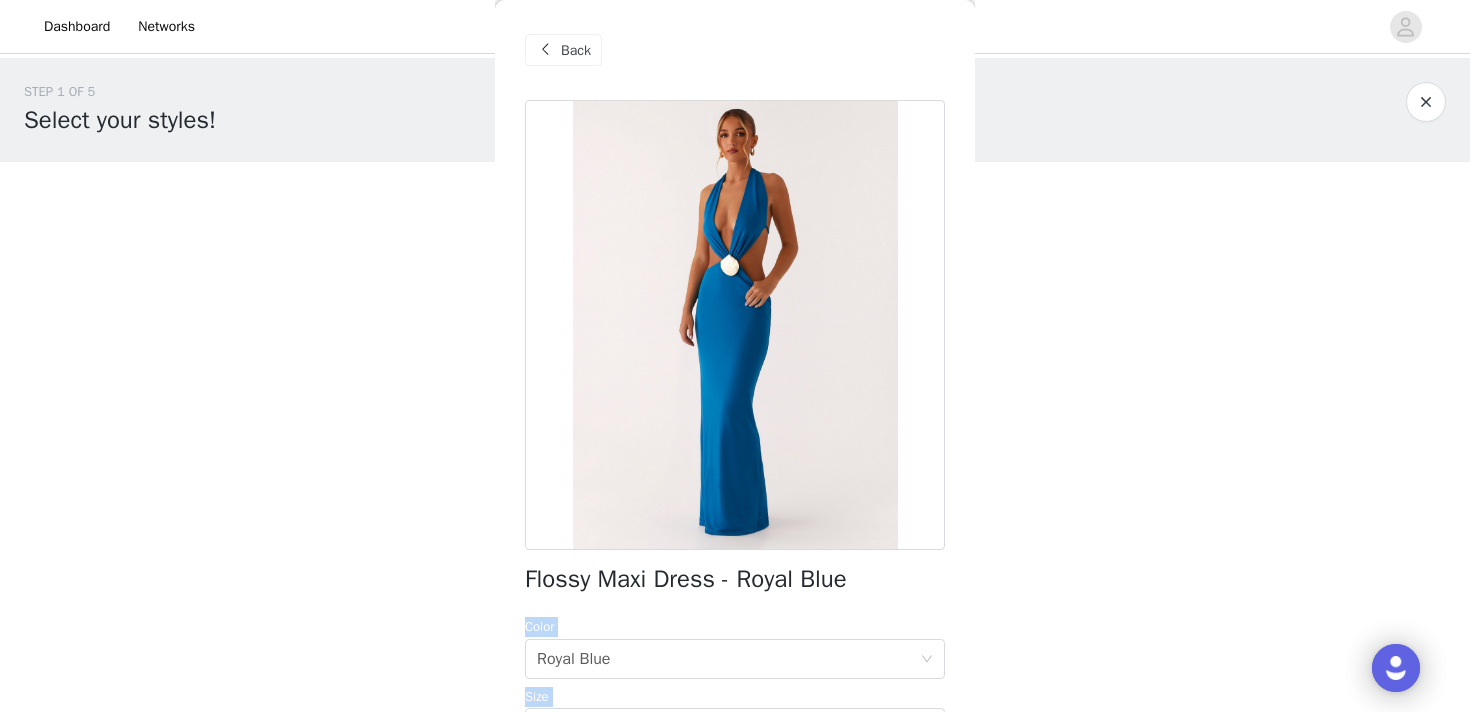 drag, startPoint x: 872, startPoint y: 573, endPoint x: 450, endPoint y: 570, distance: 422.01065 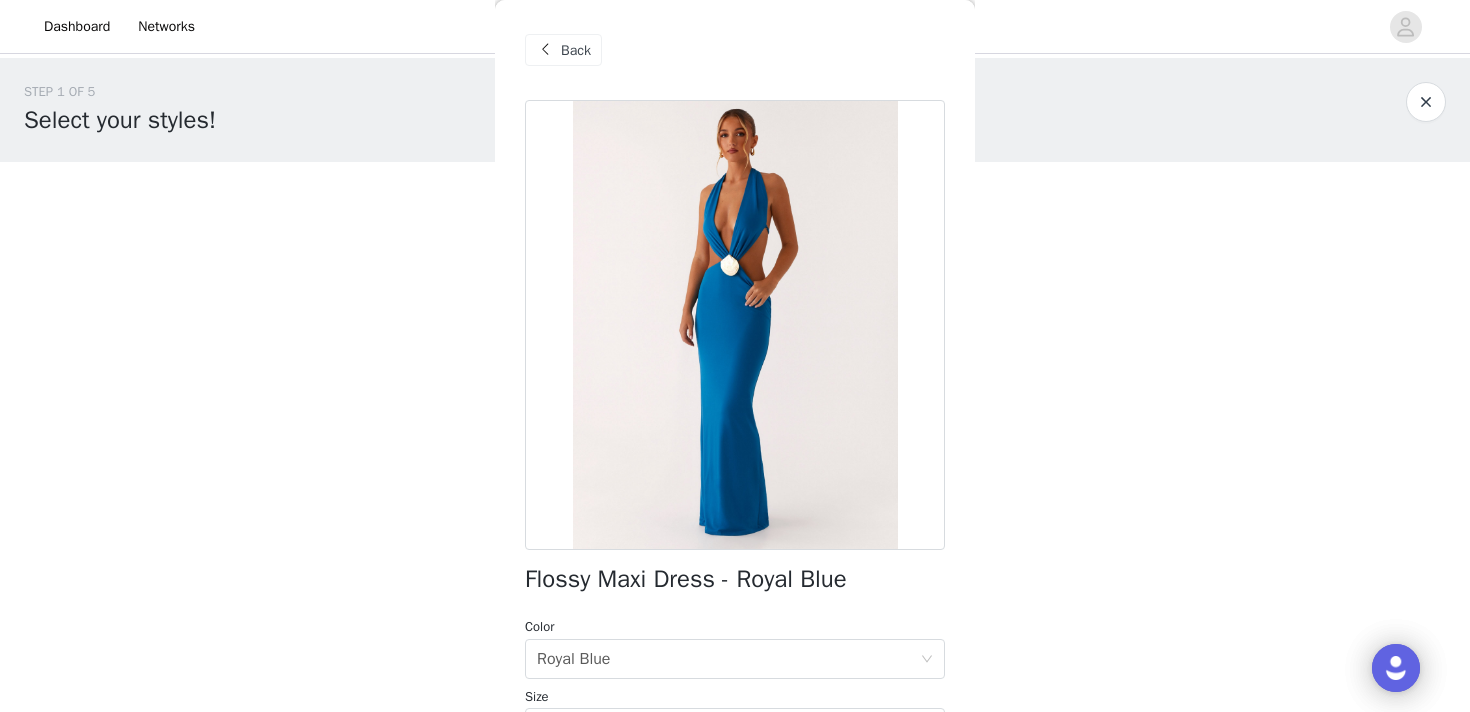click on "Flossy Maxi Dress - Royal Blue               Color   Select color Royal Blue Size   Select size AU 12   Peppermayo Exclusive The Flossy Maxi Dress features a low front V-neckline and daring side cutouts, creating a perfect balance of sophistication and edge. With a self-lined design, this dress offers a sleek, smooth fit, ideal for making a statement at your next event. - Low front v neckline- Maxi length- Front shell embellishment- Side cut outs- Stretch jersey- Self lined- 95% polyester- 5% spandex Size AU 8 / US 4 garment measurements: Waist: 66 cm / 26 in.Hip: 80 cm / 31.5 in.Hem: 110 cm / 43.3 in. [PERSON_NAME] is 177cm and wears size AU 6 / size US 2   Add Product" at bounding box center [735, 566] 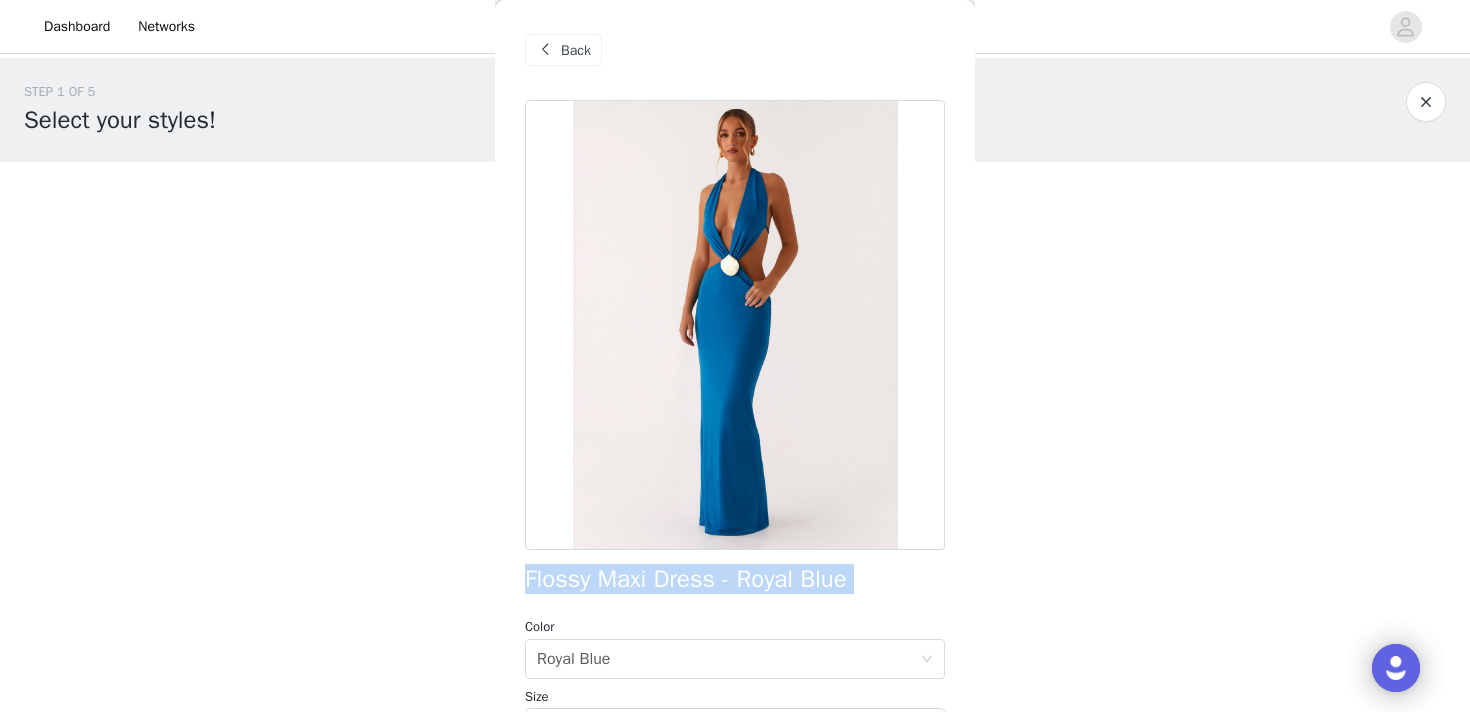 drag, startPoint x: 519, startPoint y: 581, endPoint x: 864, endPoint y: 595, distance: 345.28394 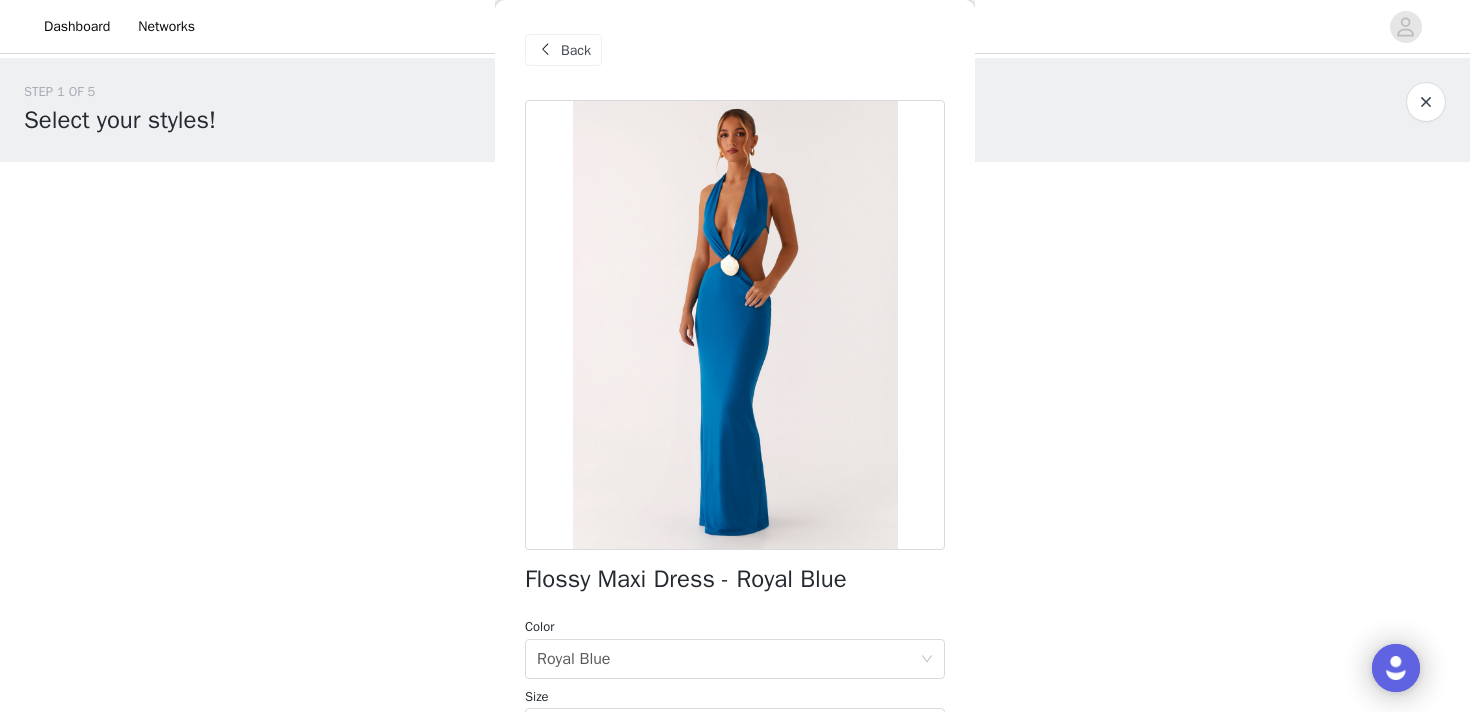 click on "Back" at bounding box center [563, 50] 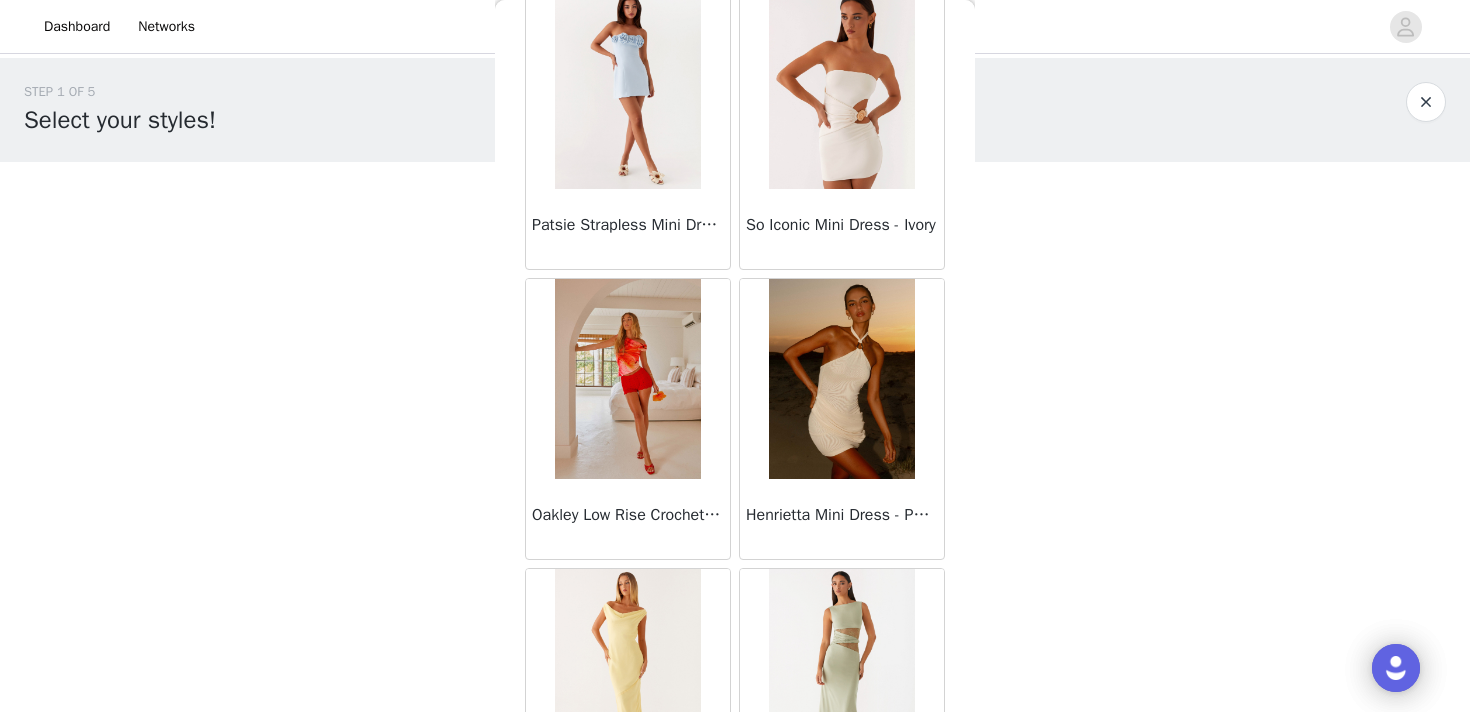 scroll, scrollTop: 13948, scrollLeft: 0, axis: vertical 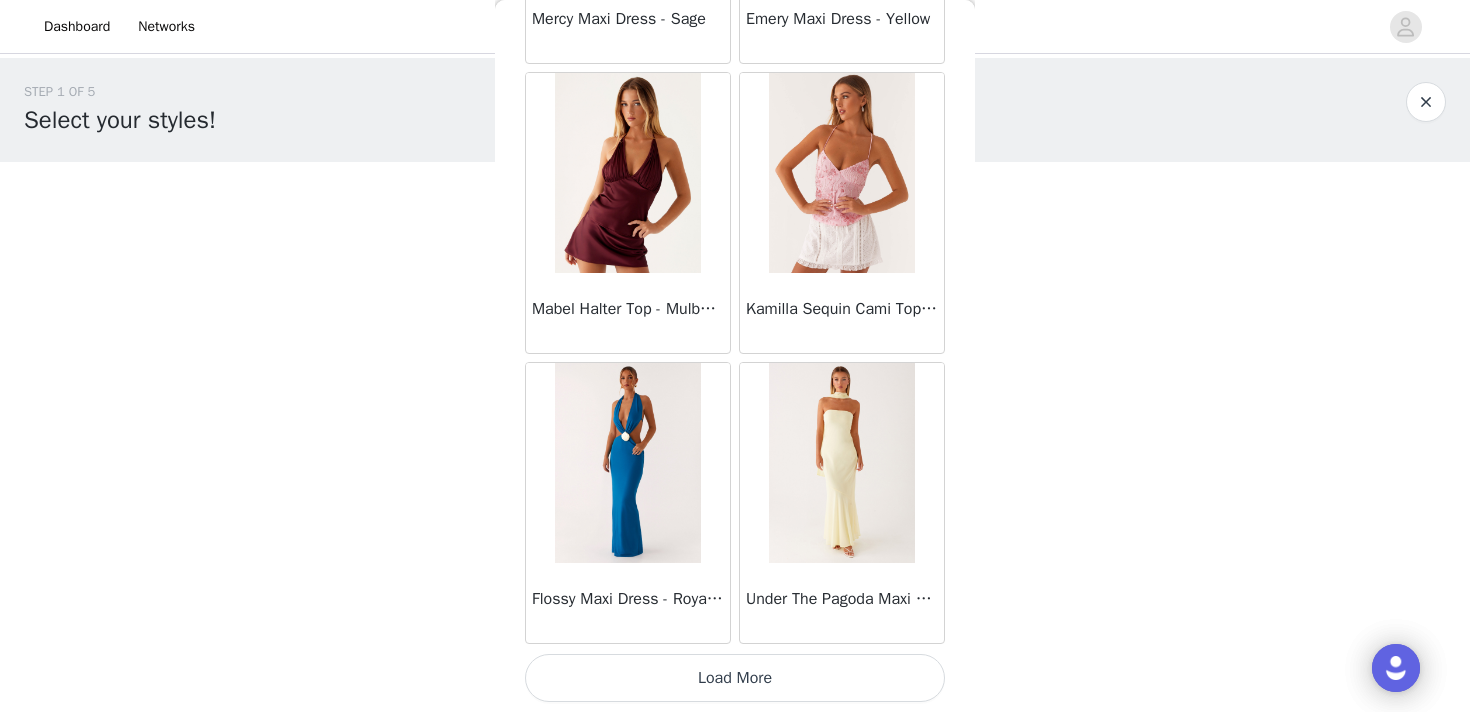 click on "Load More" at bounding box center [735, 678] 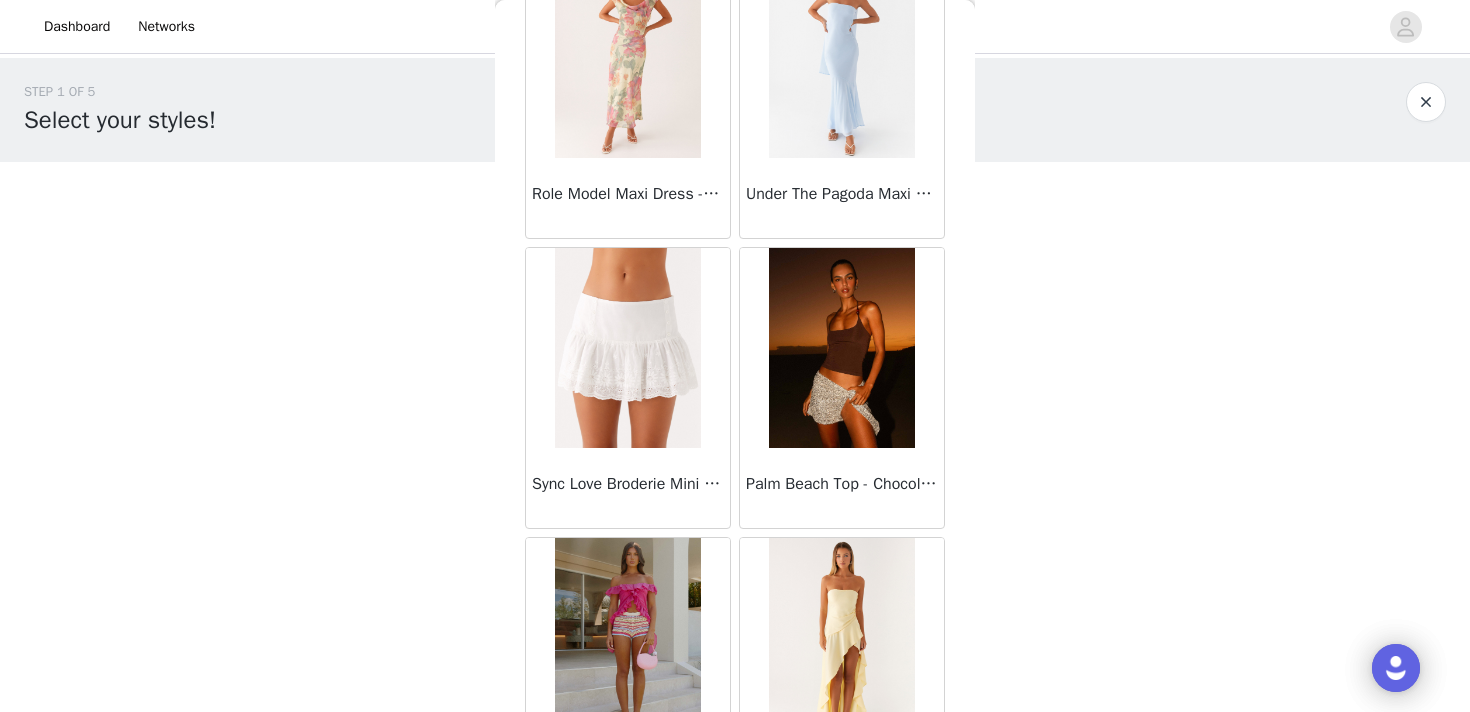 scroll, scrollTop: 16848, scrollLeft: 0, axis: vertical 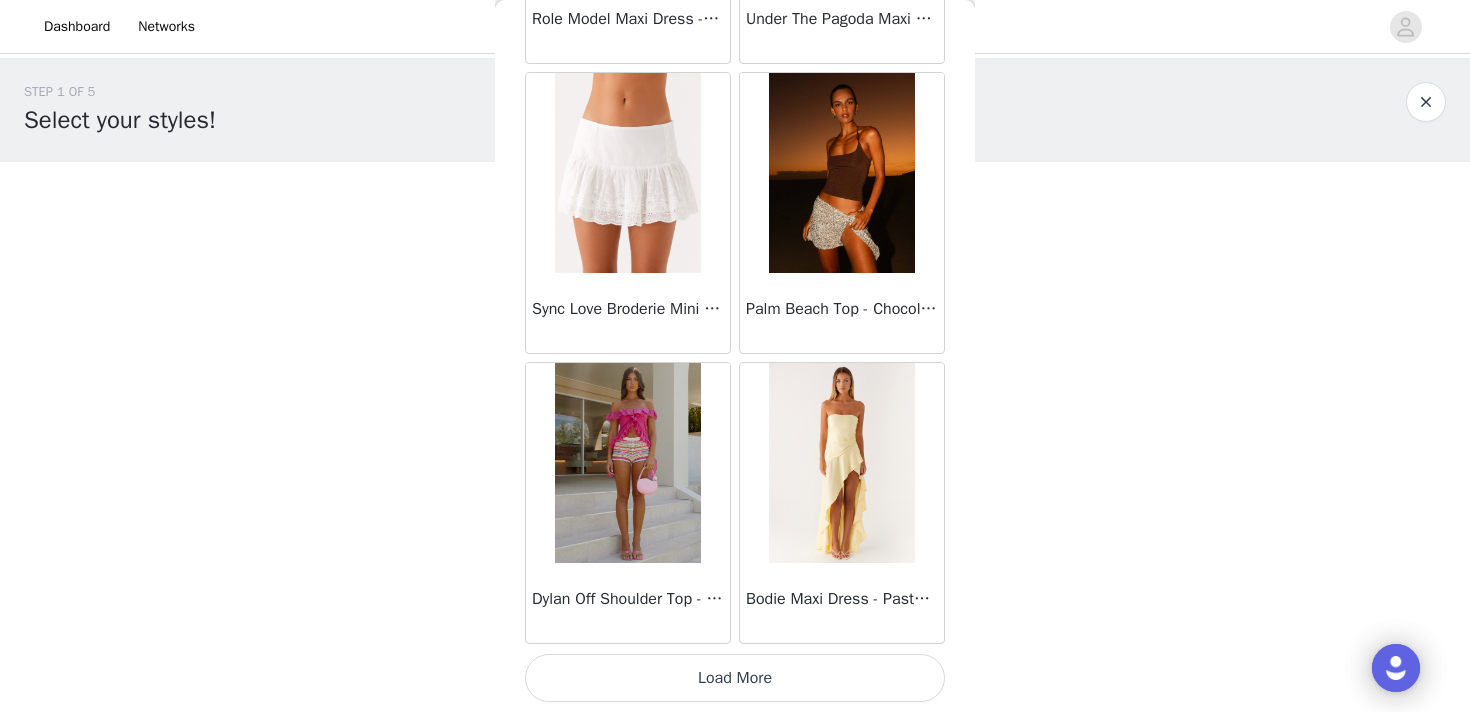 click on "Load More" at bounding box center [735, 678] 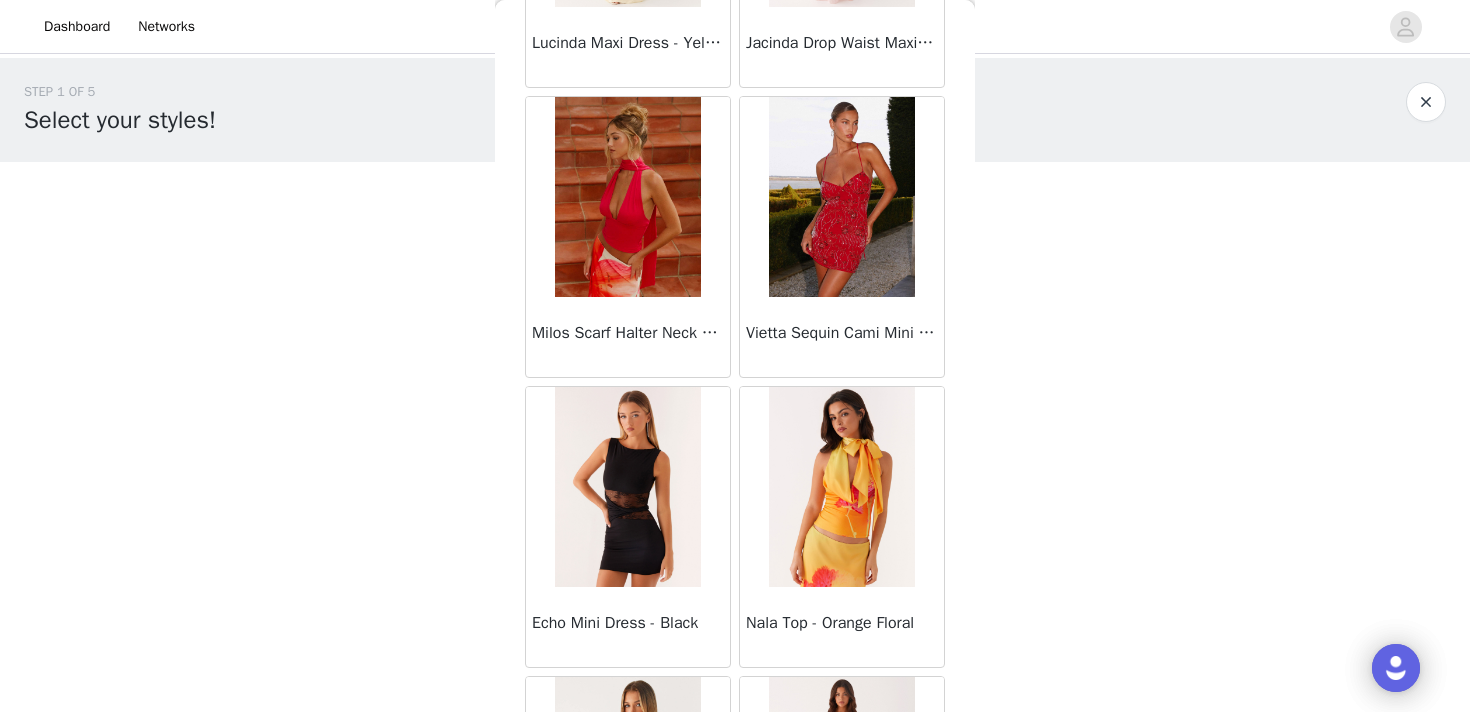 scroll, scrollTop: 19748, scrollLeft: 0, axis: vertical 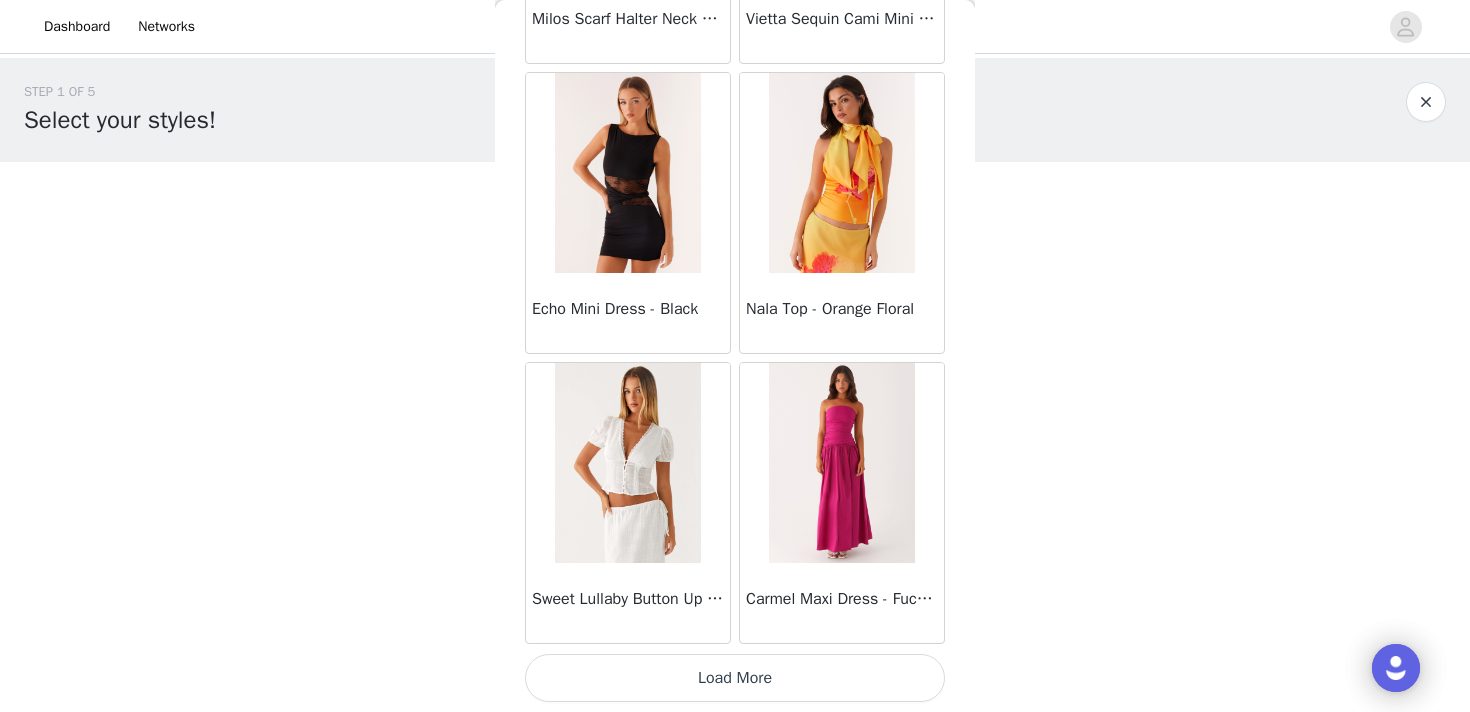 click on "Load More" at bounding box center (735, 678) 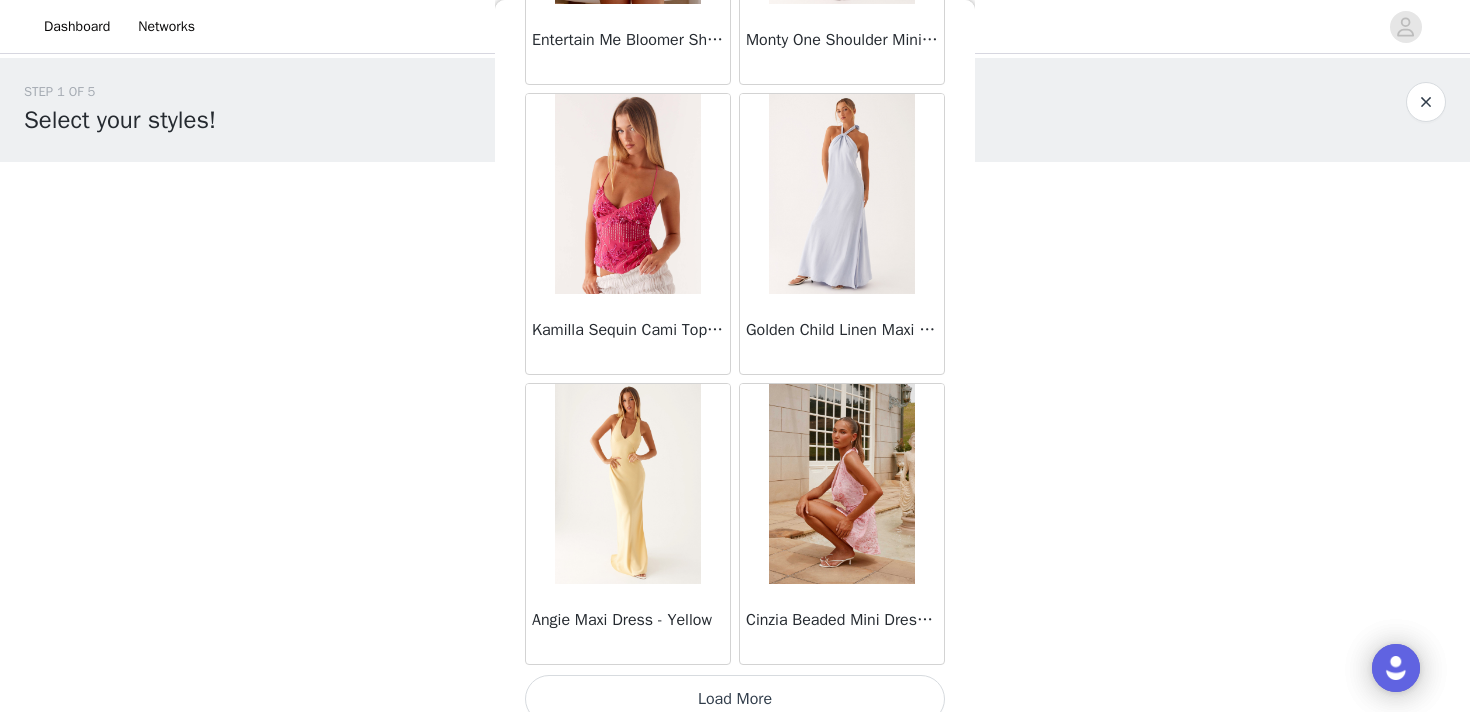 scroll, scrollTop: 22648, scrollLeft: 0, axis: vertical 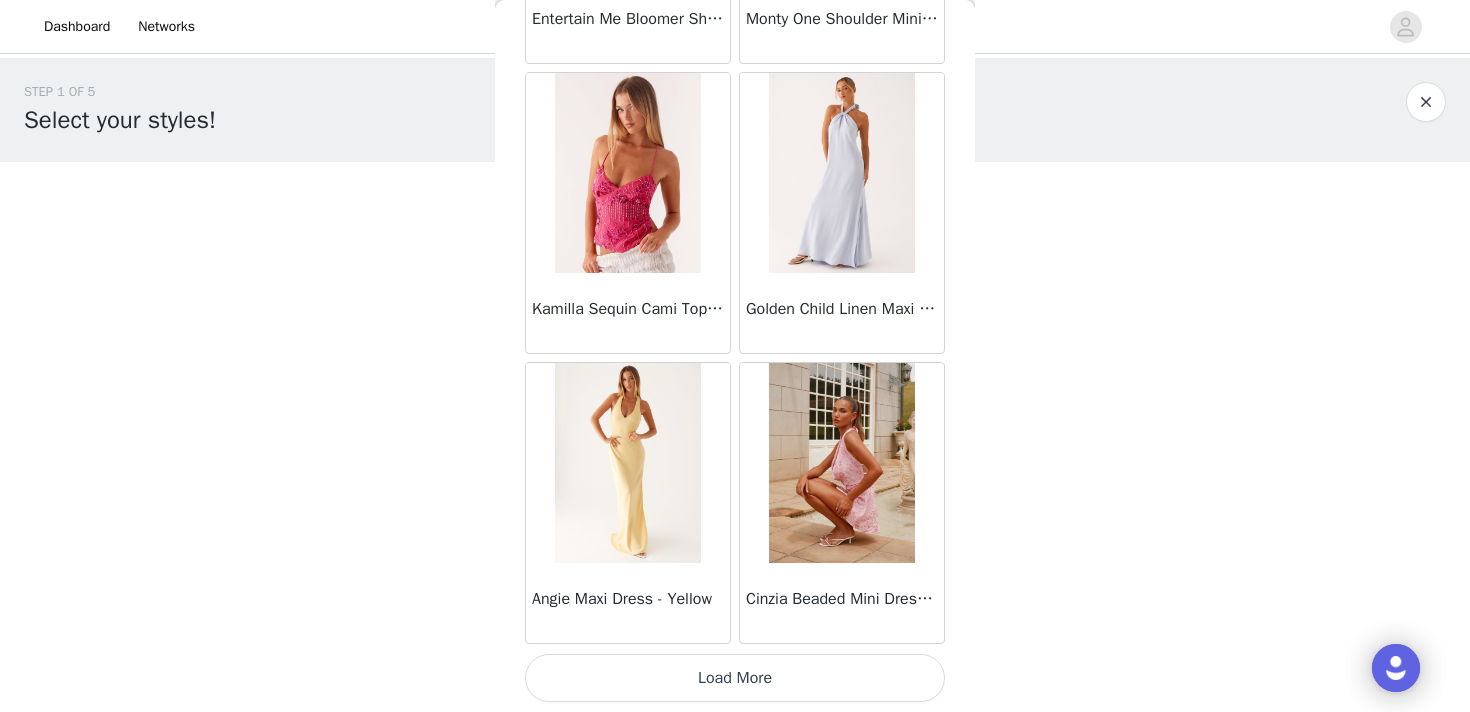 click on "Load More" at bounding box center [735, 678] 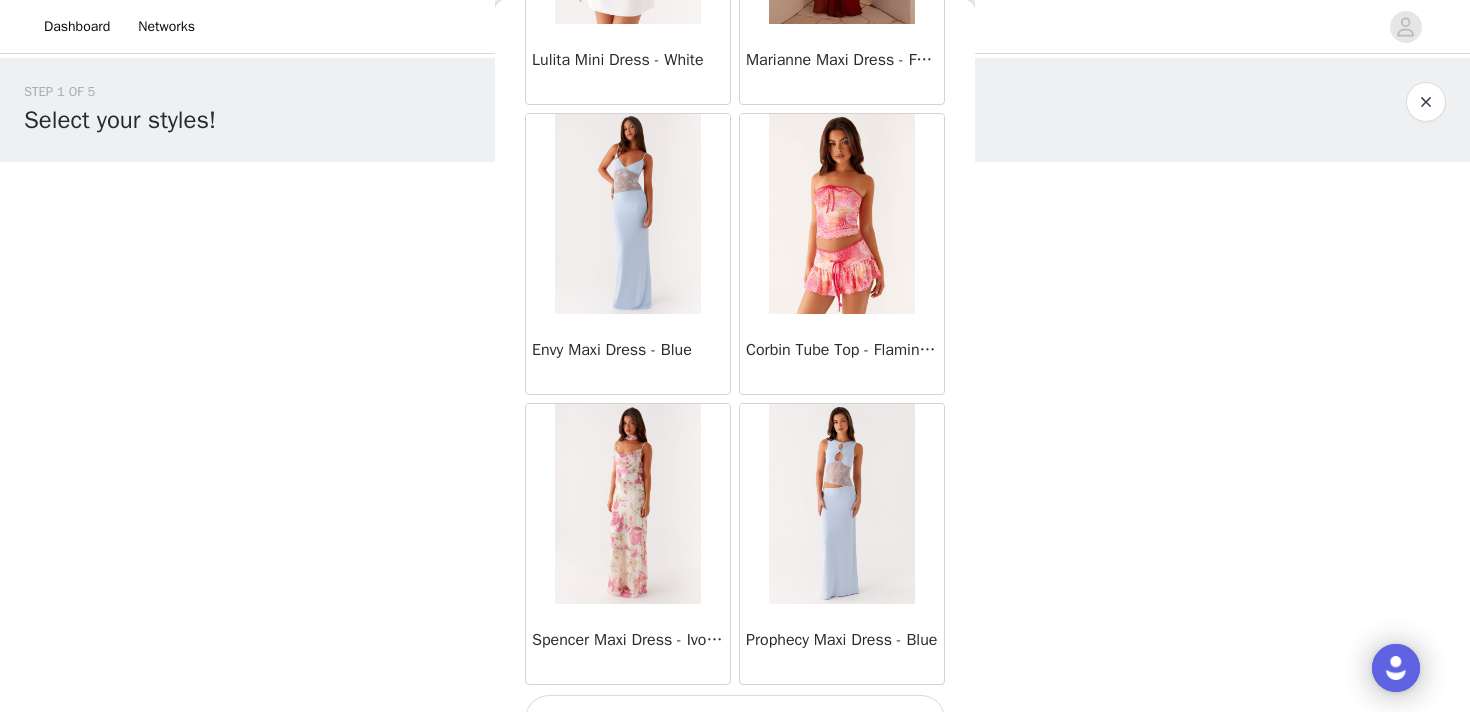 scroll, scrollTop: 25548, scrollLeft: 0, axis: vertical 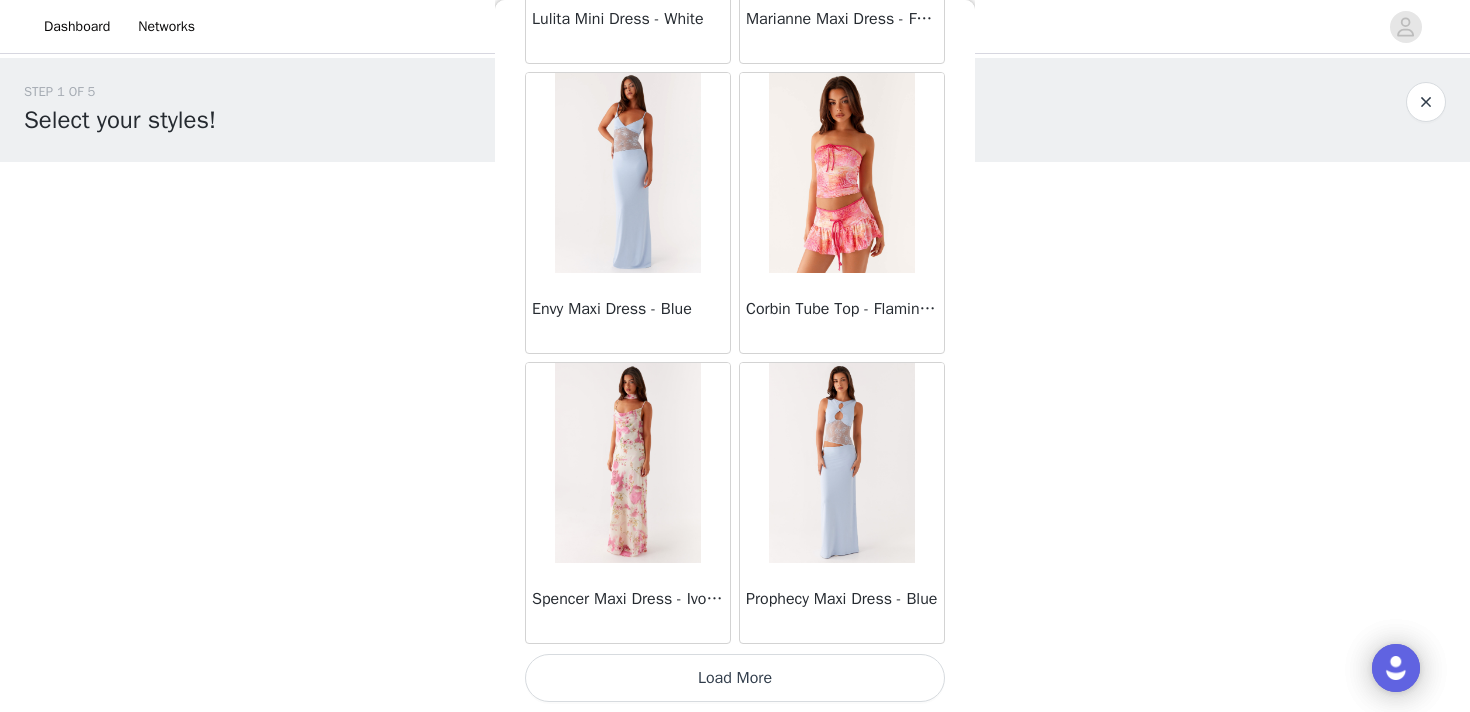 click on "Load More" at bounding box center [735, 678] 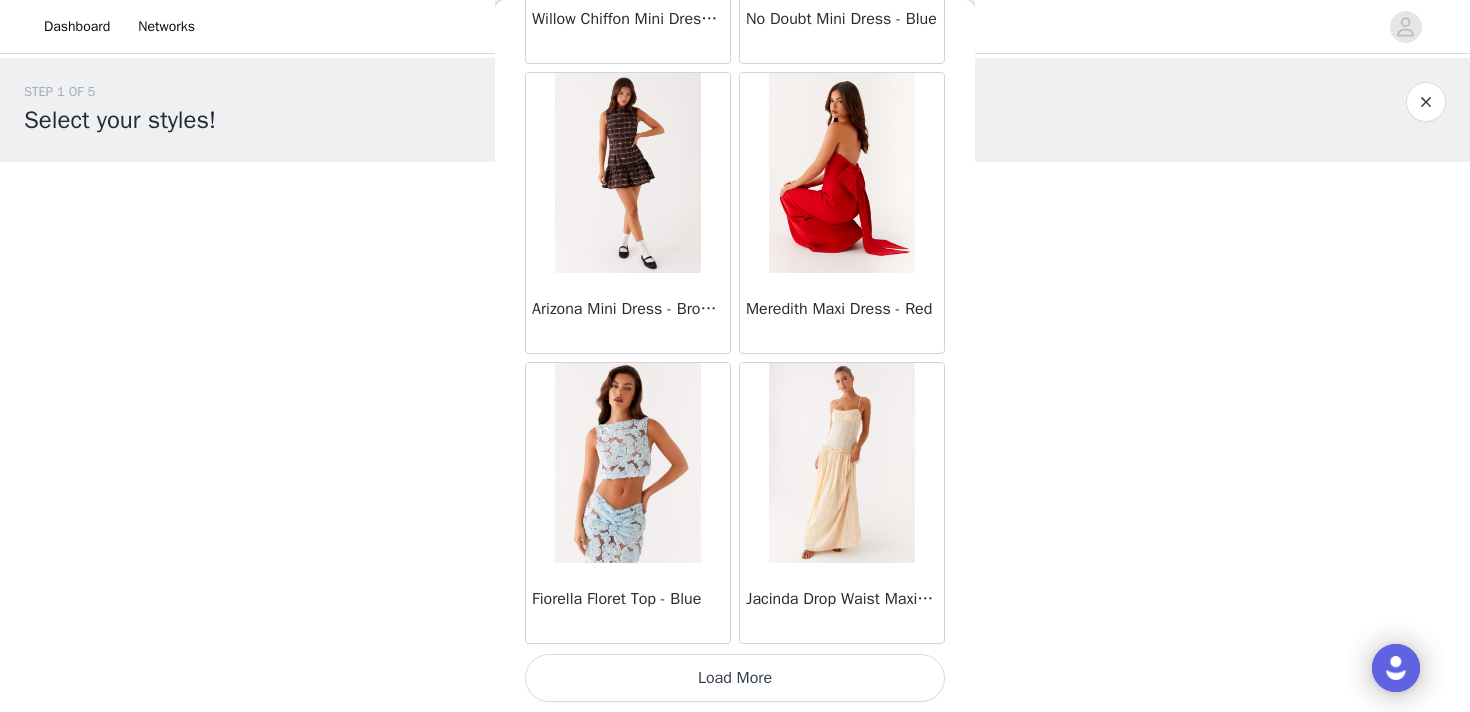 scroll, scrollTop: 28446, scrollLeft: 0, axis: vertical 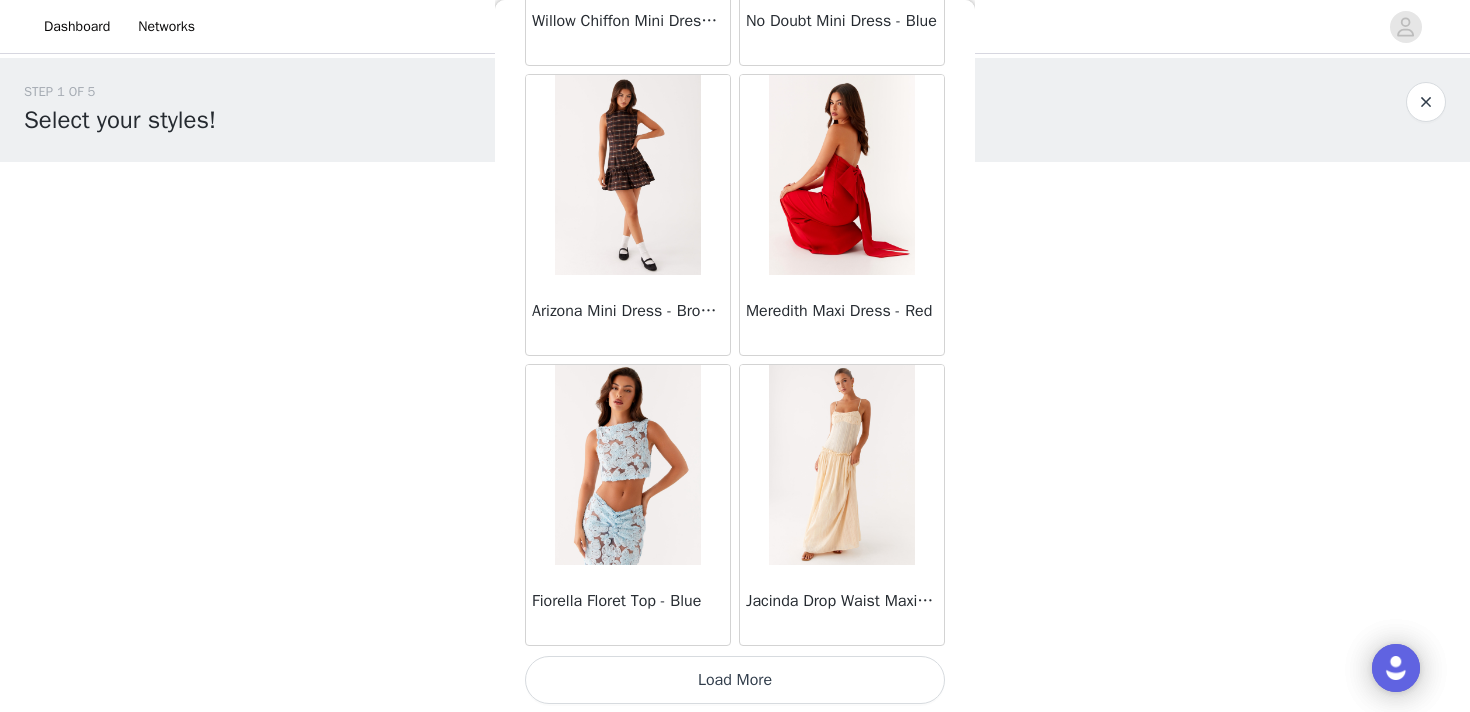 click on "Load More" at bounding box center [735, 680] 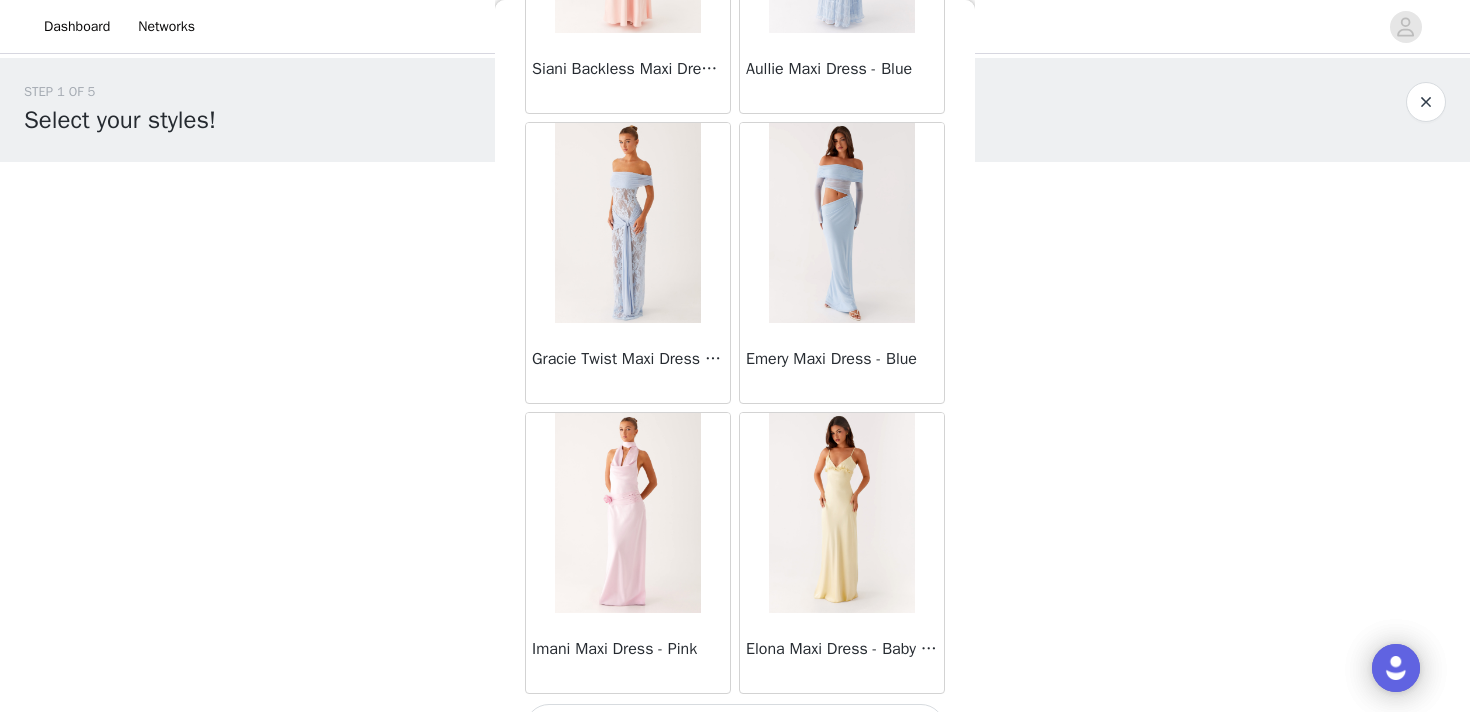 scroll, scrollTop: 31348, scrollLeft: 0, axis: vertical 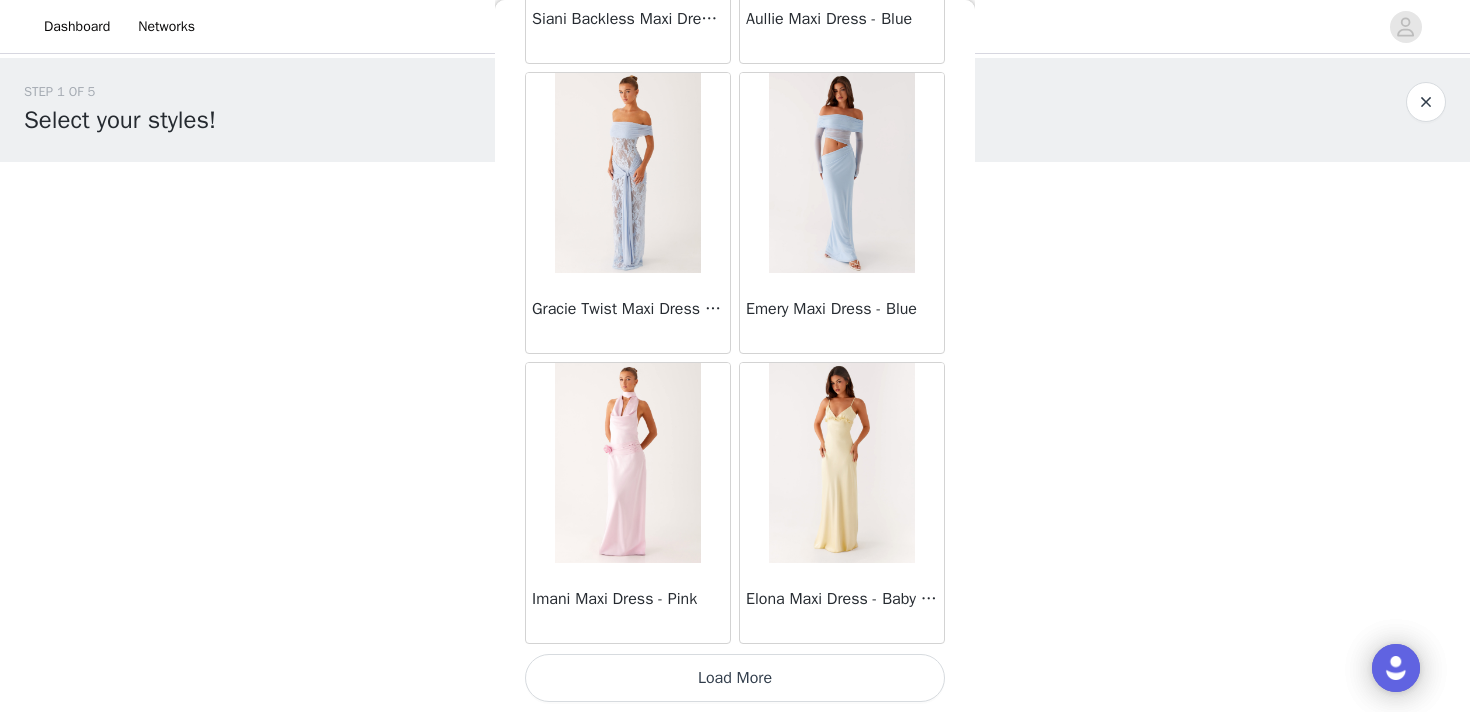 click on "Load More" at bounding box center [735, 678] 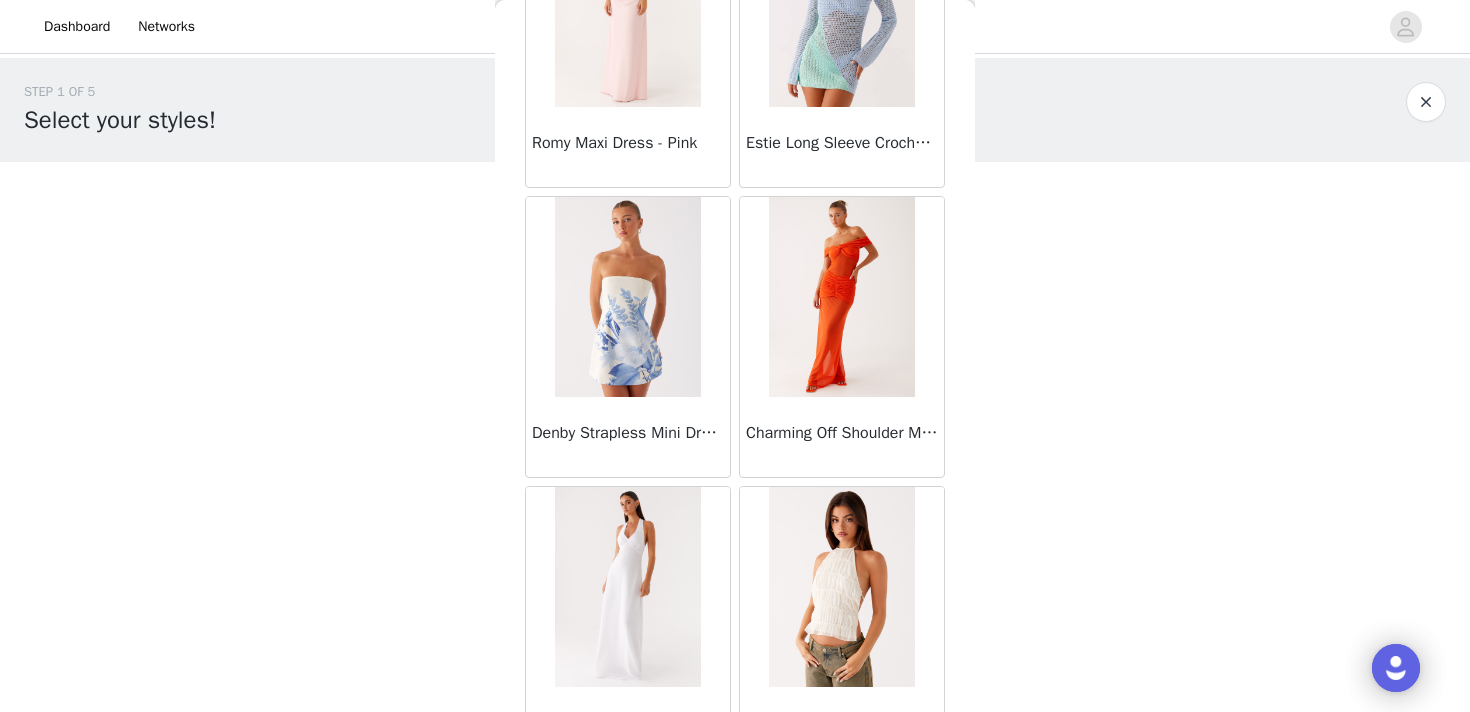 scroll, scrollTop: 34248, scrollLeft: 0, axis: vertical 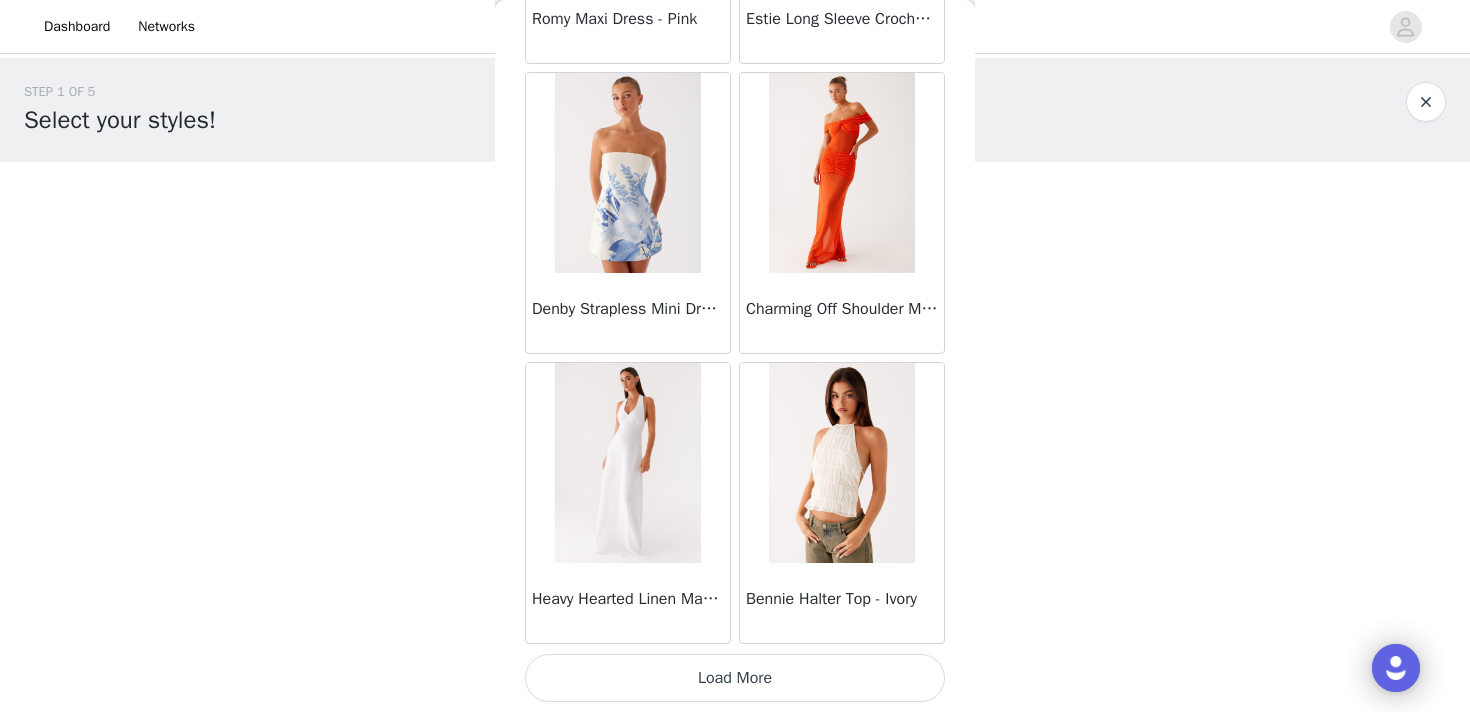 click on "Load More" at bounding box center [735, 678] 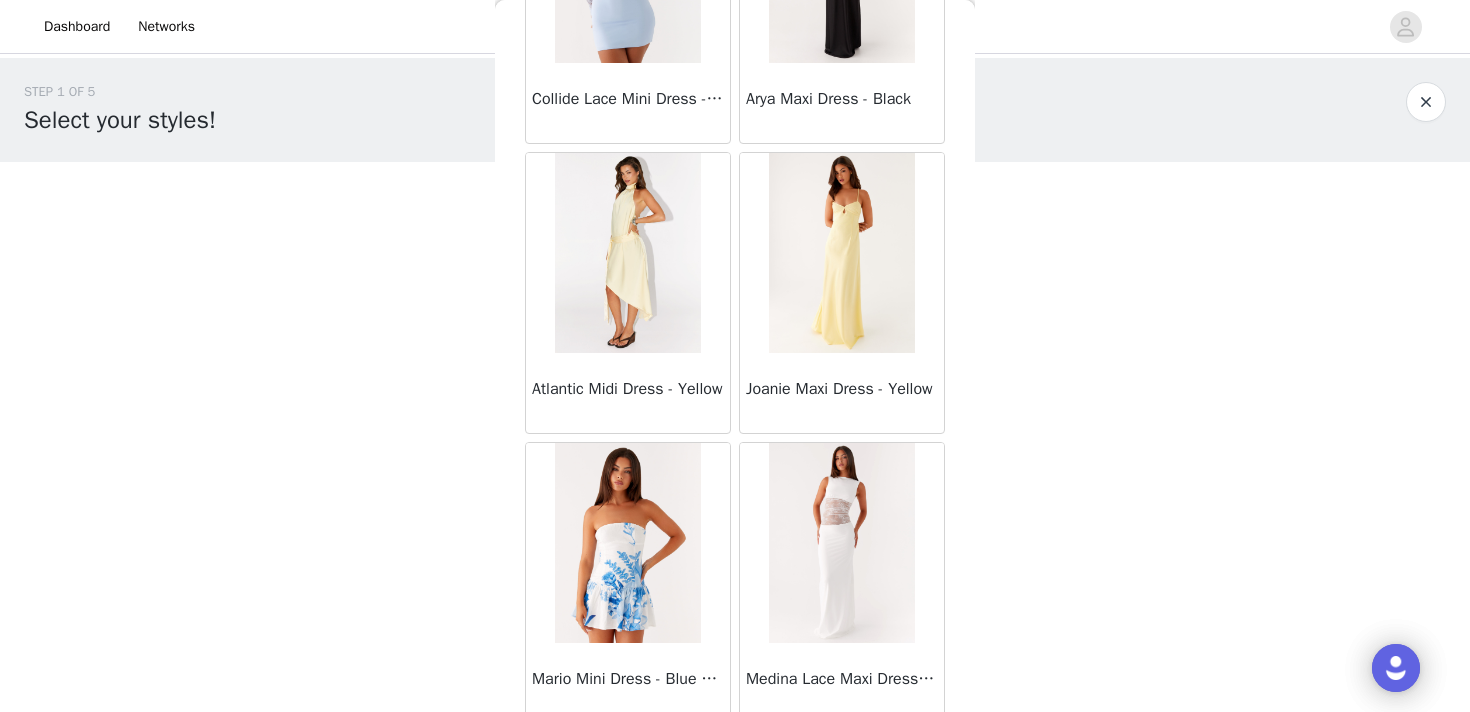 scroll, scrollTop: 37148, scrollLeft: 0, axis: vertical 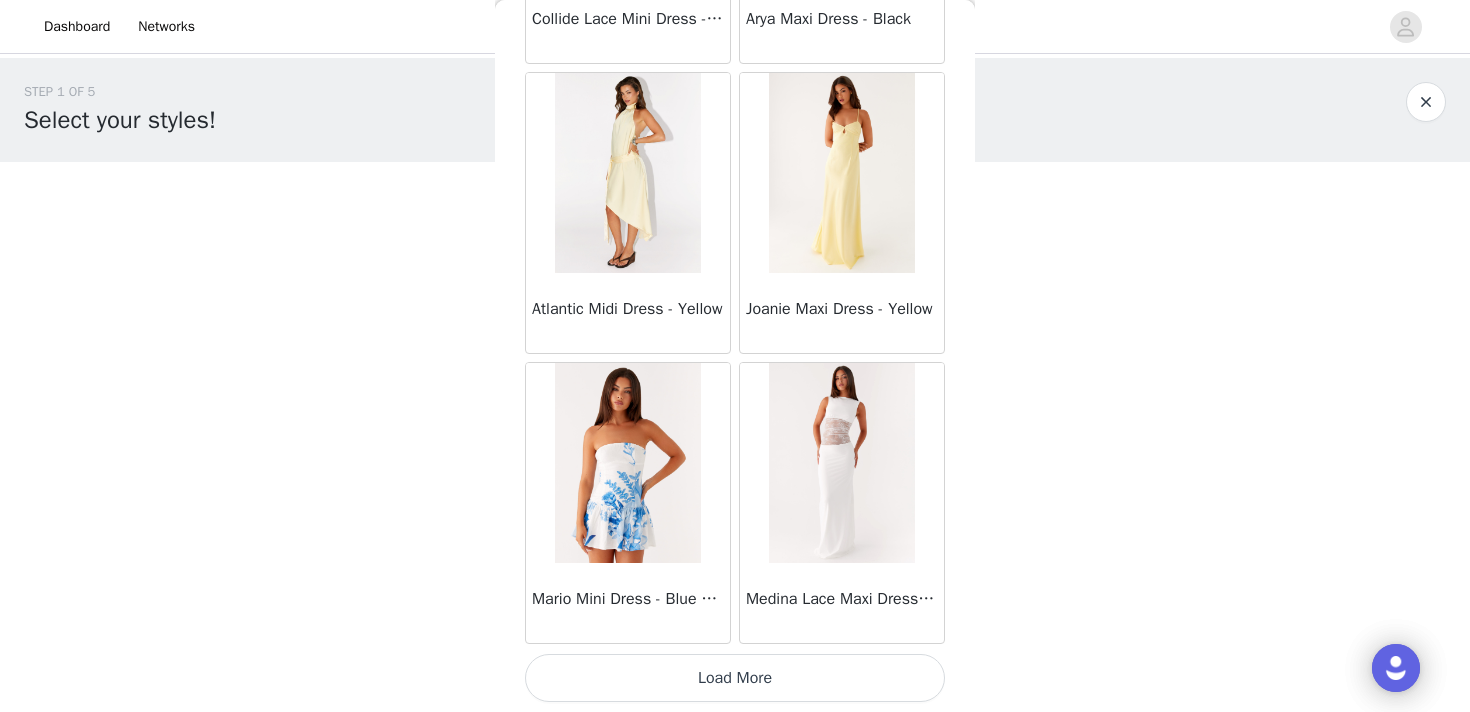 click on "Load More" at bounding box center [735, 678] 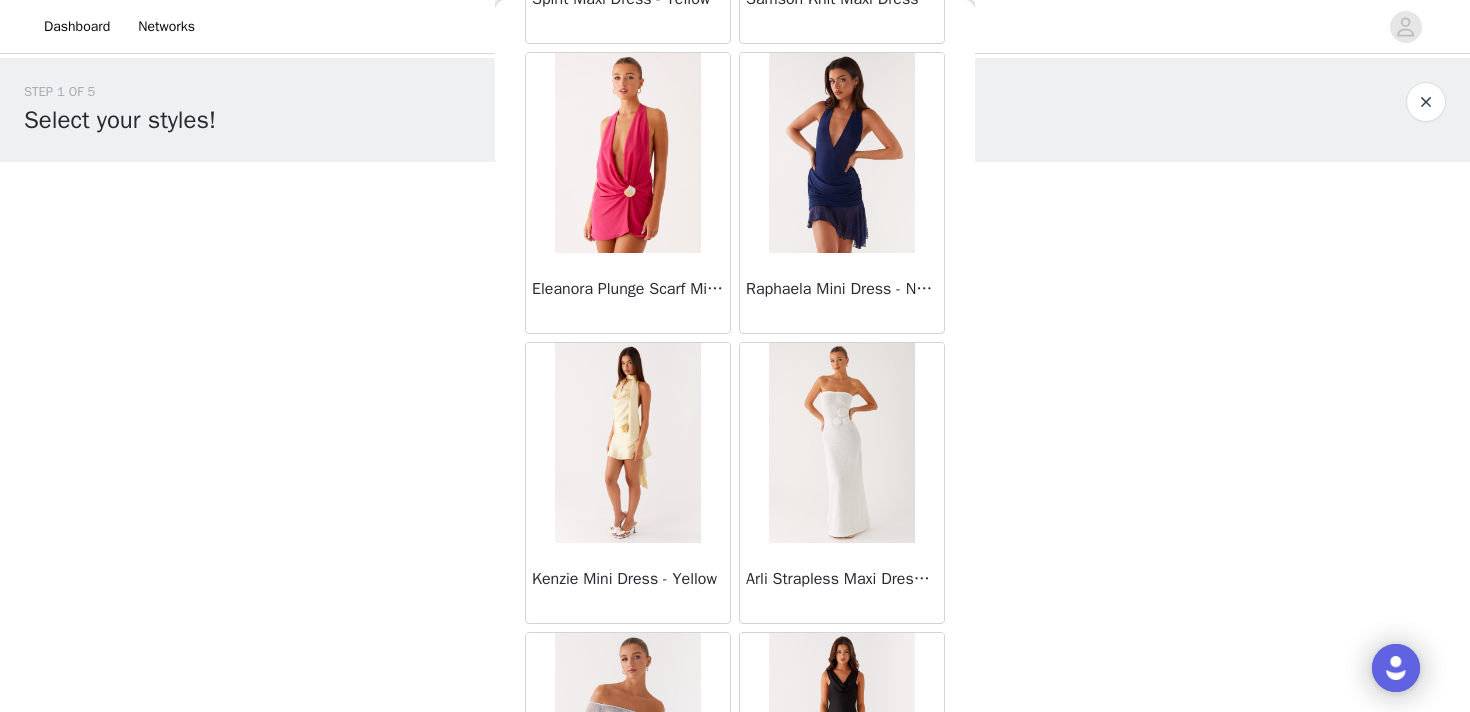 scroll, scrollTop: 36213, scrollLeft: 0, axis: vertical 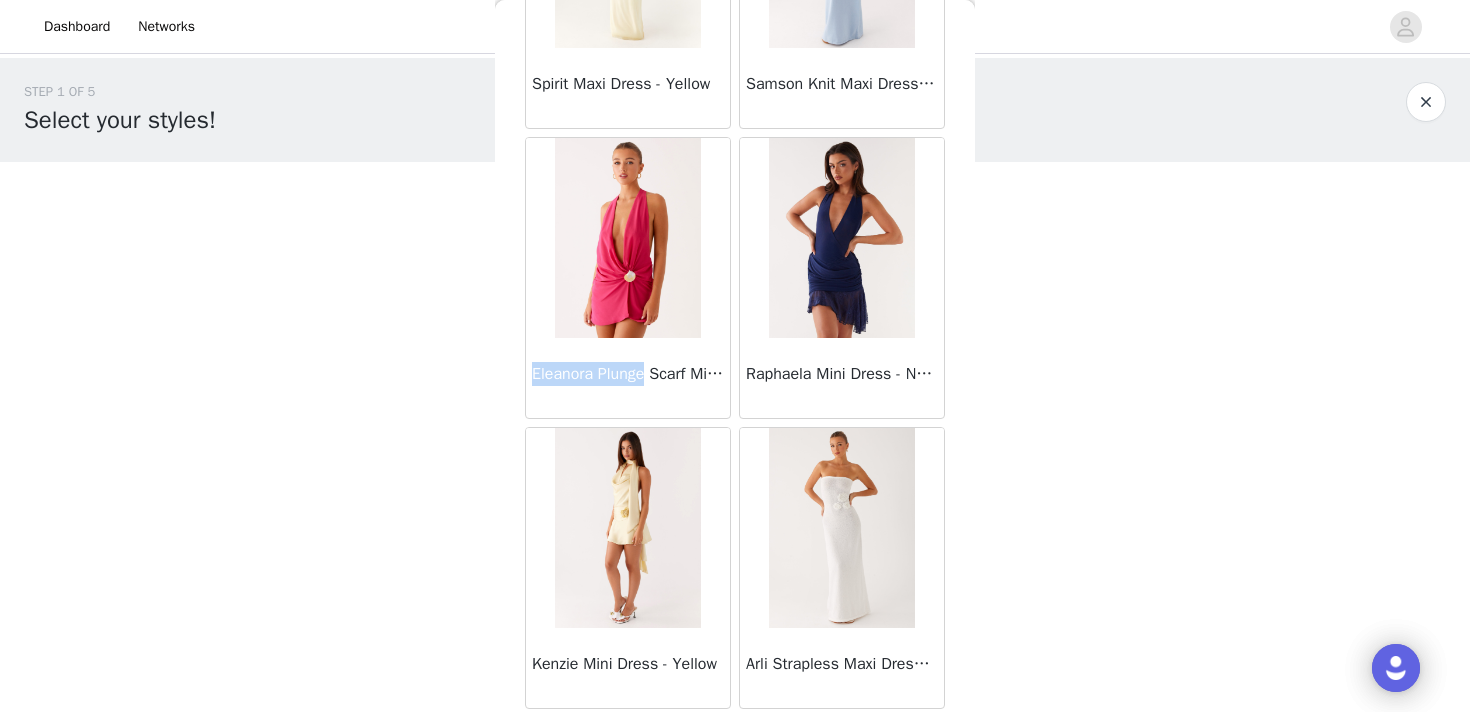 drag, startPoint x: 655, startPoint y: 374, endPoint x: 499, endPoint y: 372, distance: 156.01282 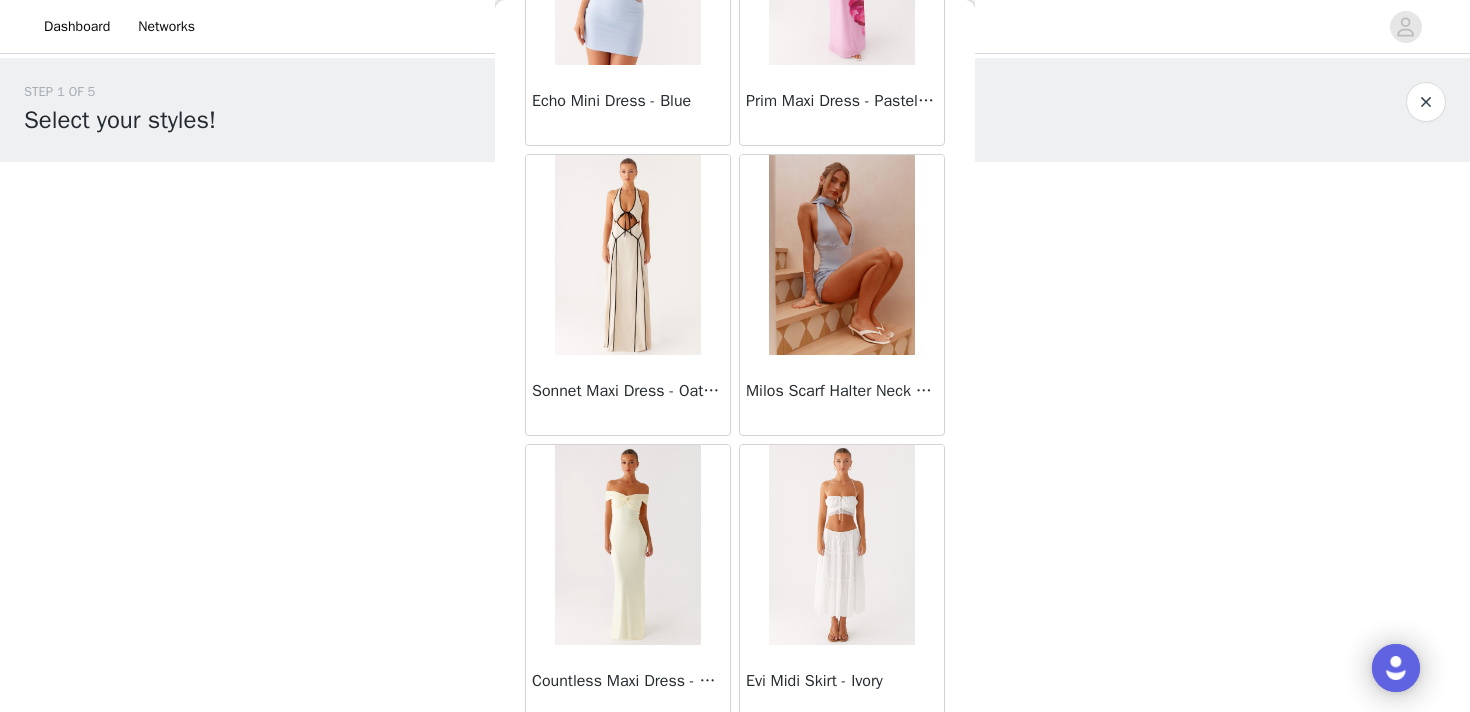 scroll, scrollTop: 38515, scrollLeft: 0, axis: vertical 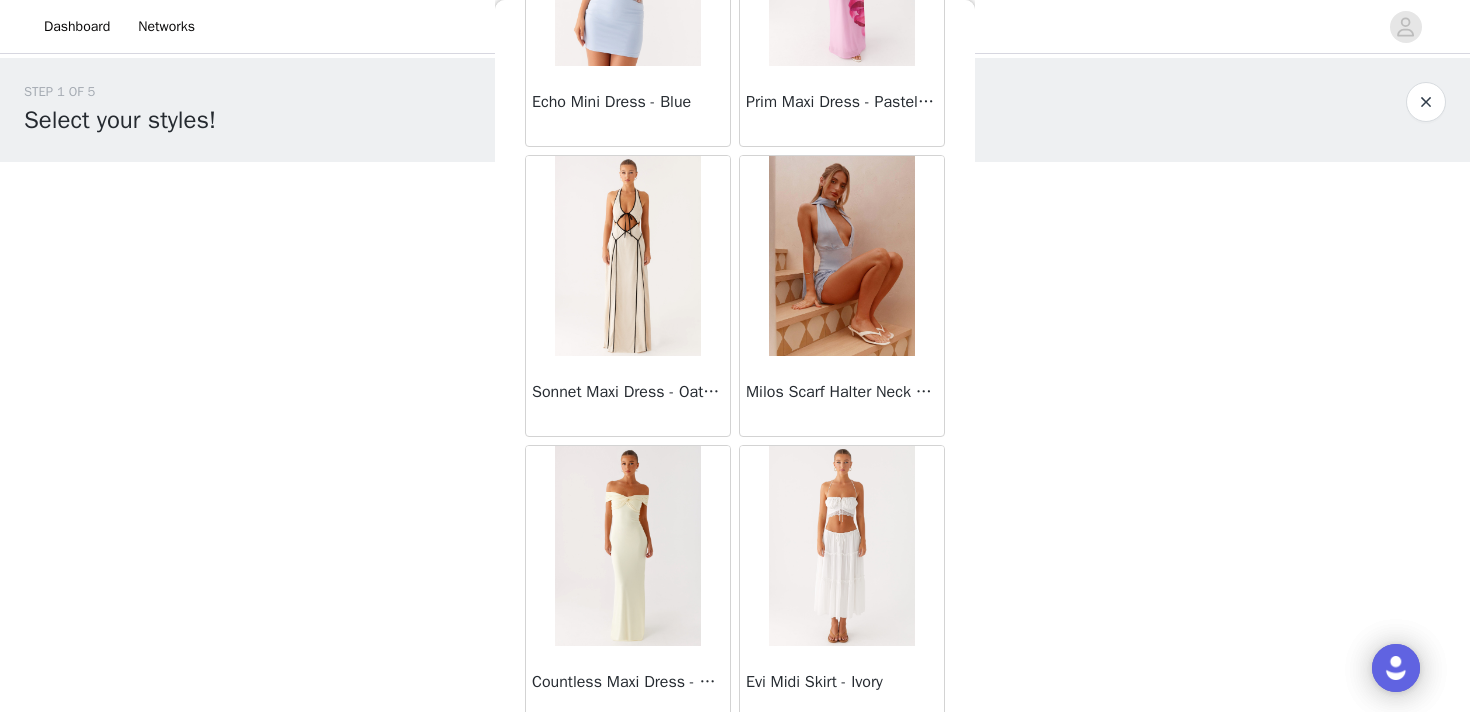click on "STEP 1 OF 5
Select your styles!
Please note that the sizes are in AU Sizes       0/3 Selected           Add Product       Back       Sweetpea Mini Dress - Yellow       Manifest Mini Dress - Amber       Raquel Off Shoulder Long Sleeve Top - Pink       Julianna Linen Mini Dress - Black       Radiate Halterneck Top - Pink       Arden Mesh Mini Dress - White       Cheryl Bustier Halter Top - Cherry Red       Under The Pagoda Maxi Dress - Deep Red Floral       Sweetest Pie T-Shirt - Black Gingham       That Girl Maxi Dress - Pink       Peppermayo Exclusive Heavy Hearted Mini - Black       Songbird Maxi Dress - Blue Black Floral       Viviana Mini Dress - Lavender       Eden Strapless Maxi Dress - Navy       Claudie Mesh Top - White Pink Lilly       Nia Micro Short - Black       Luciana Crochet Halterneck Mini Dress - Pink       Happy Hour Mini Dress - Yellow       Aullie Maxi Dress - Ivory" at bounding box center (735, 288) 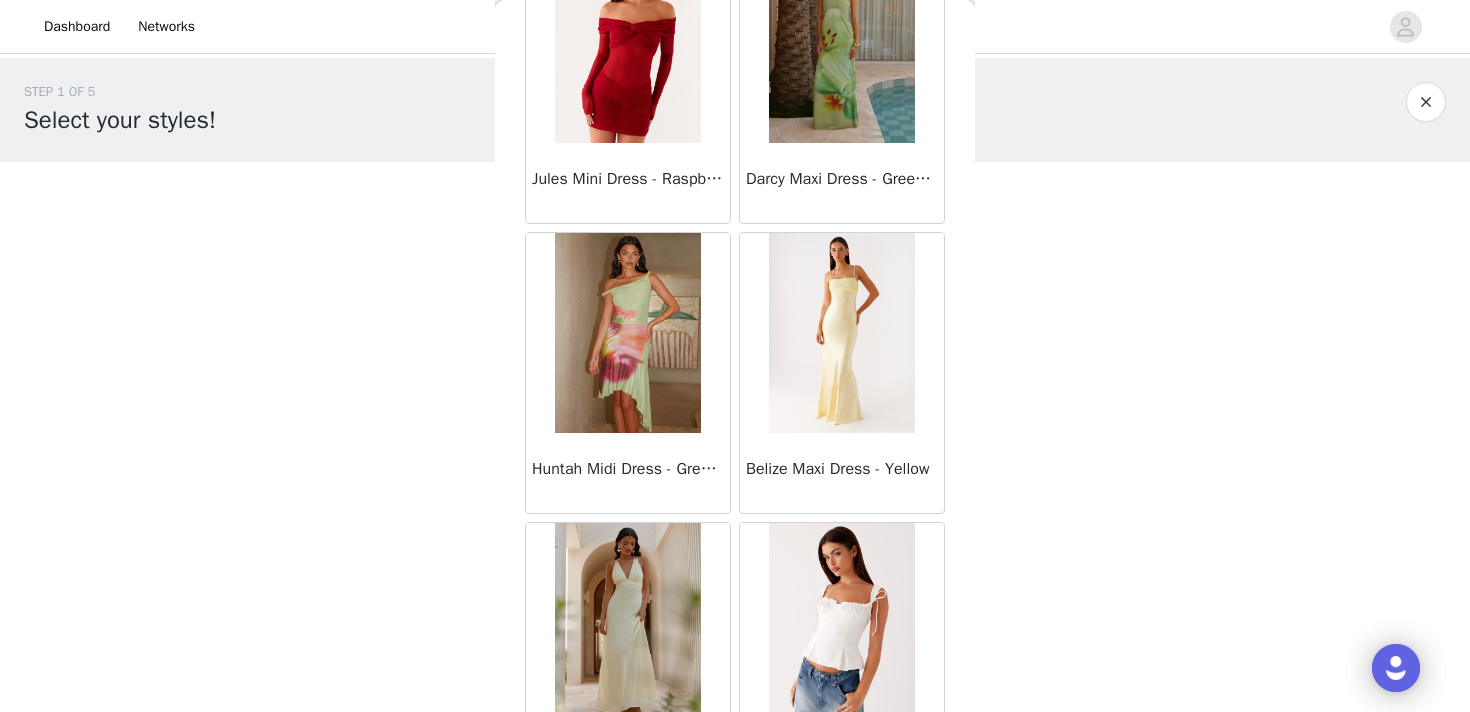 scroll, scrollTop: 40048, scrollLeft: 0, axis: vertical 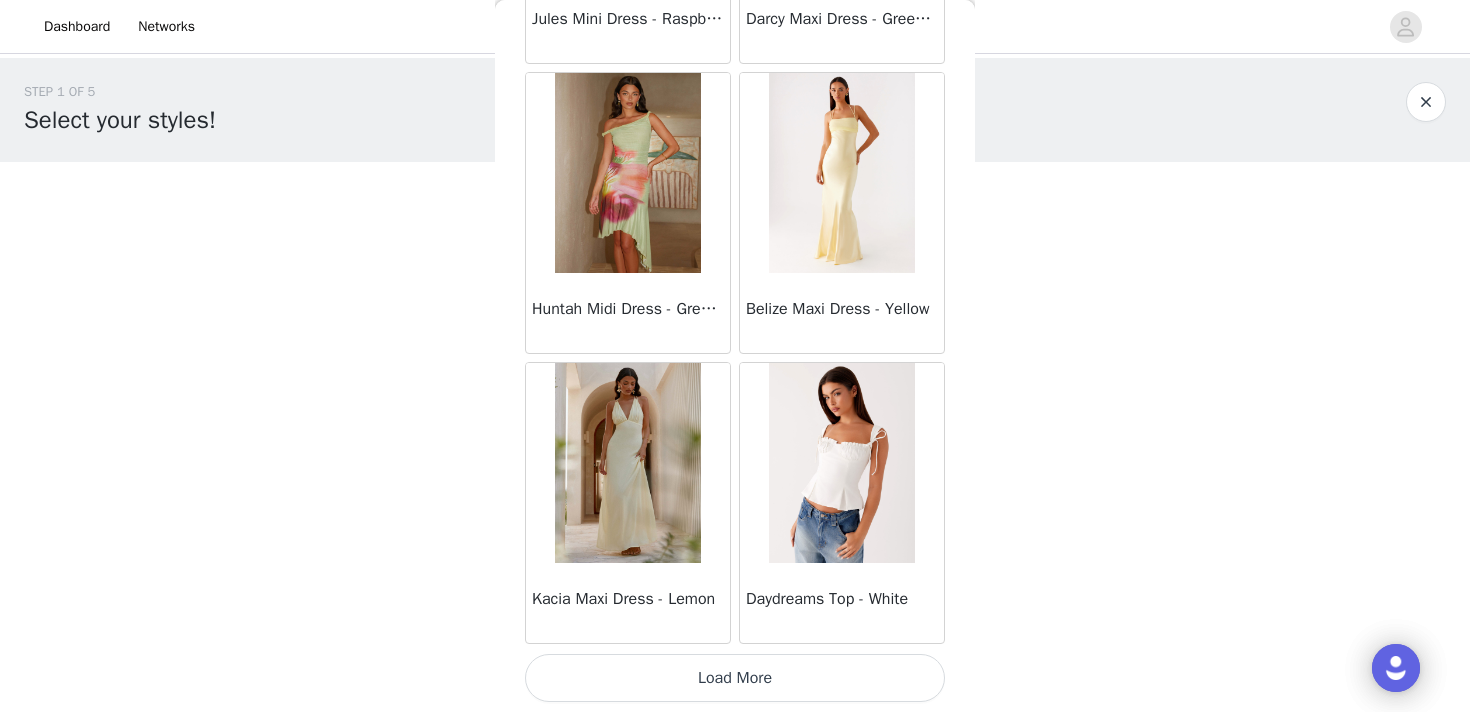 click on "Load More" at bounding box center (735, 678) 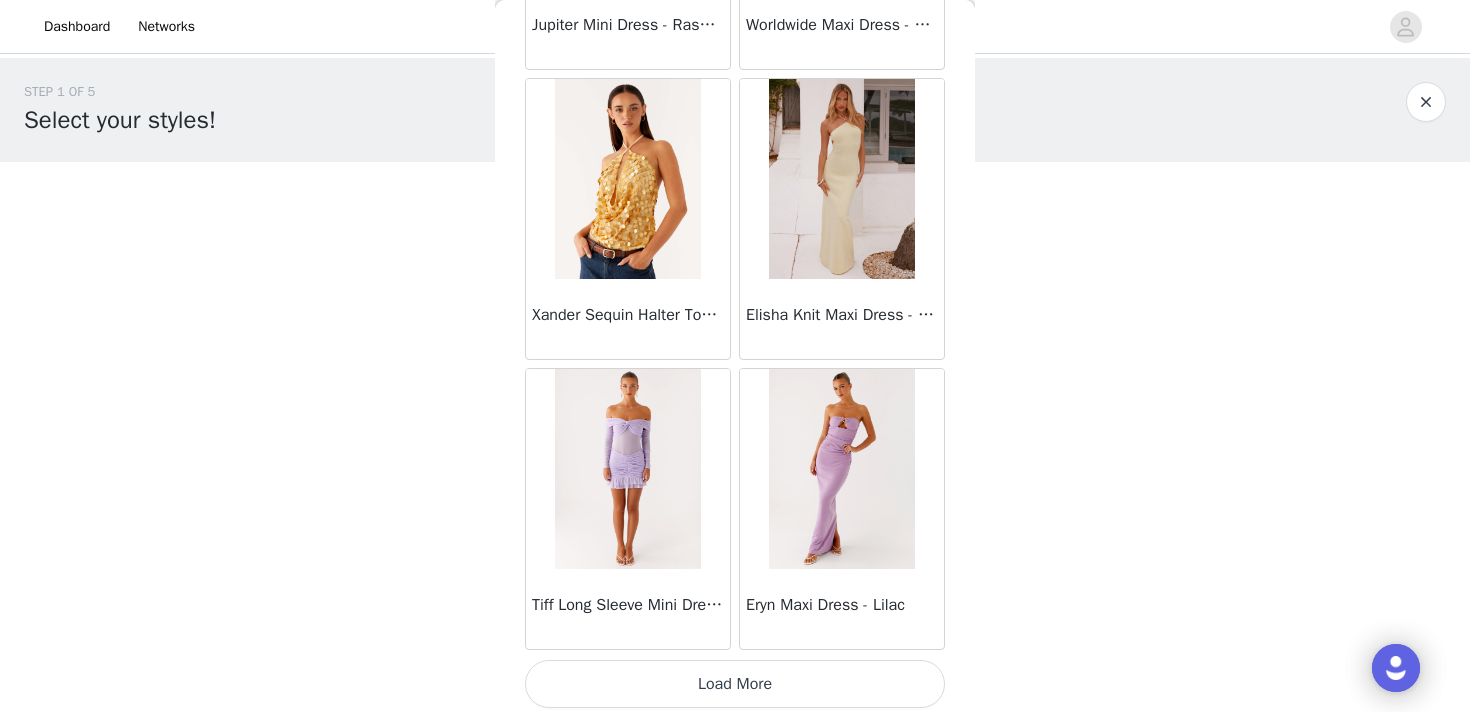 scroll, scrollTop: 42948, scrollLeft: 0, axis: vertical 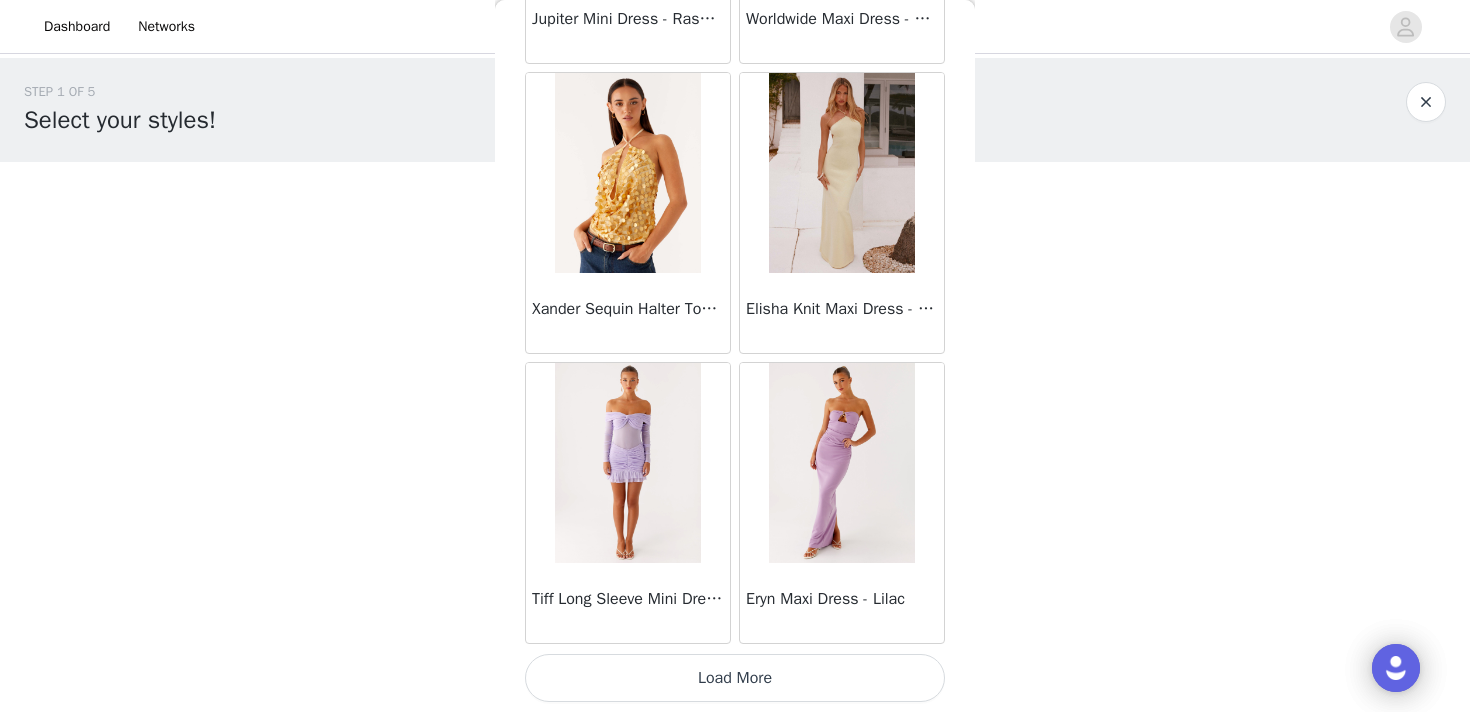 click on "Load More" at bounding box center [735, 678] 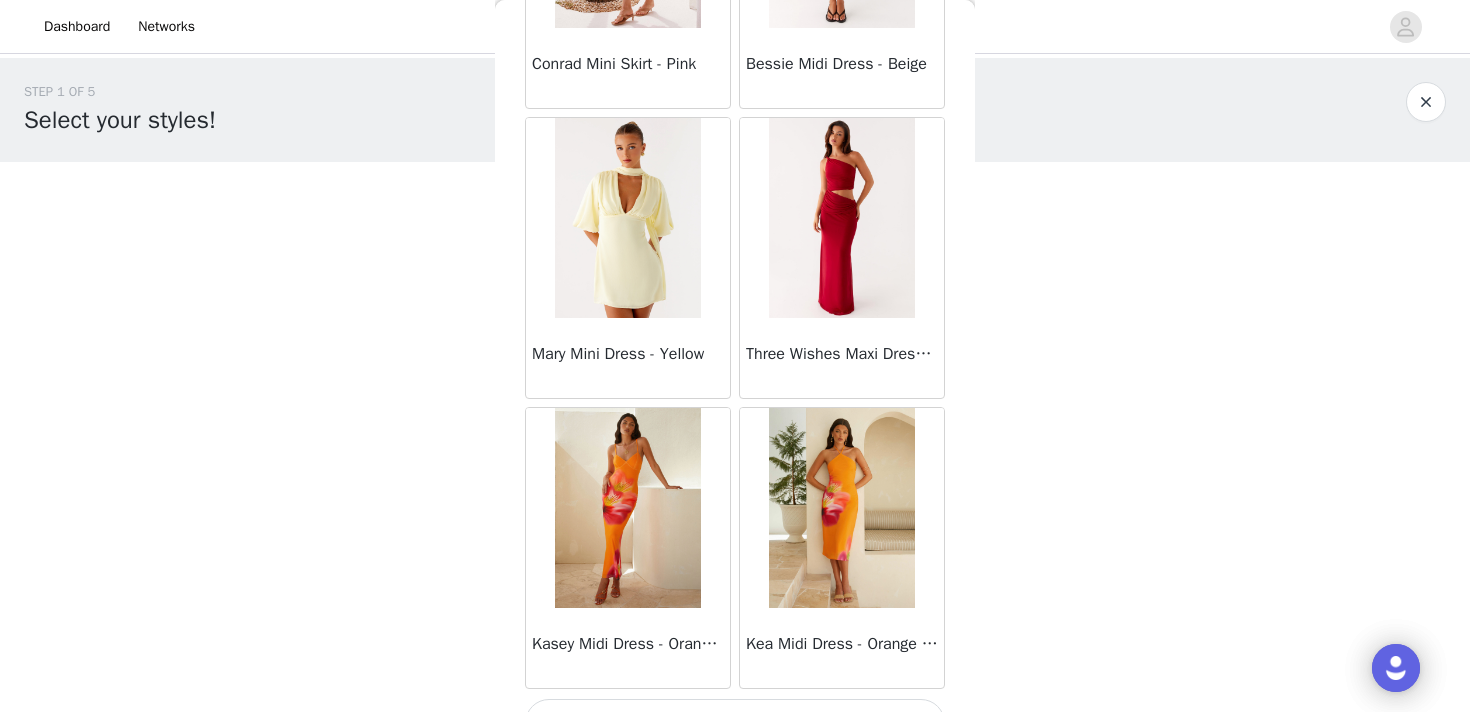 scroll, scrollTop: 45848, scrollLeft: 0, axis: vertical 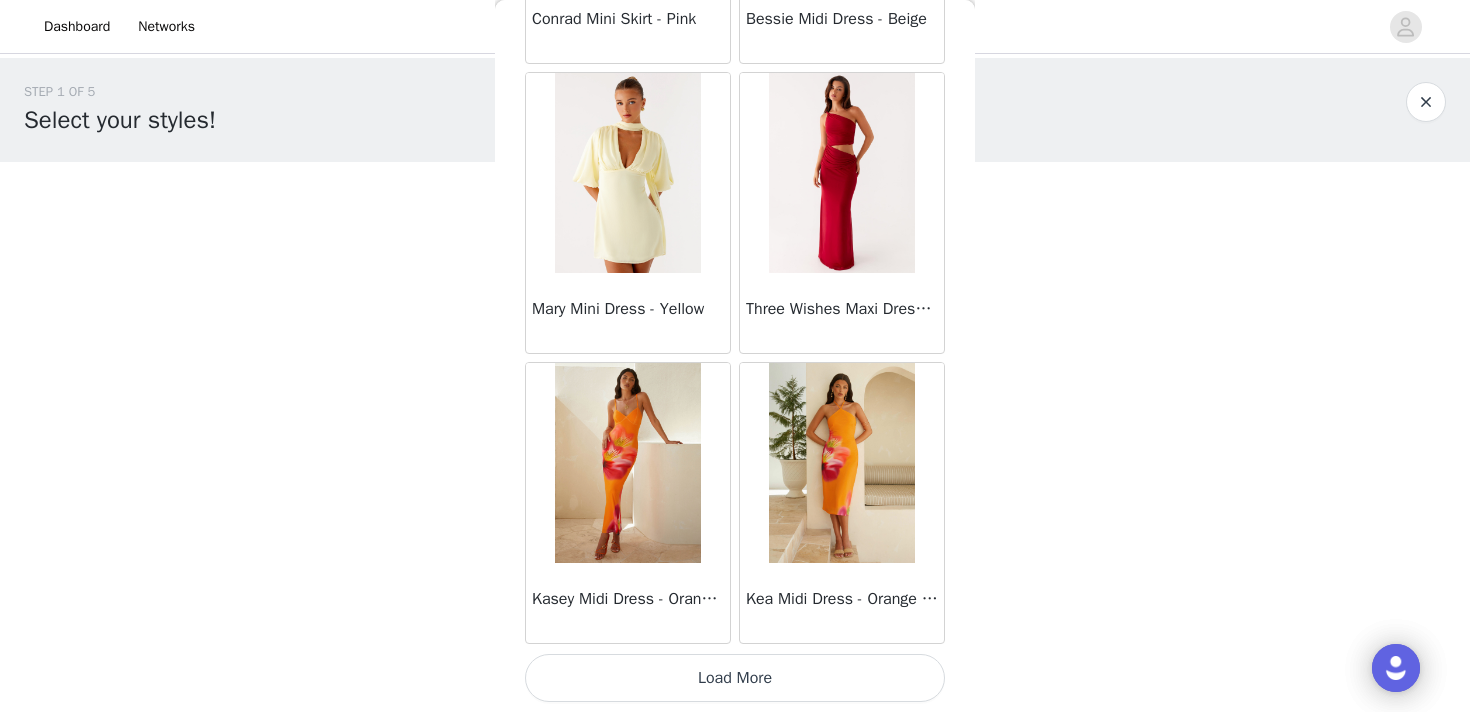 click on "Load More" at bounding box center [735, 678] 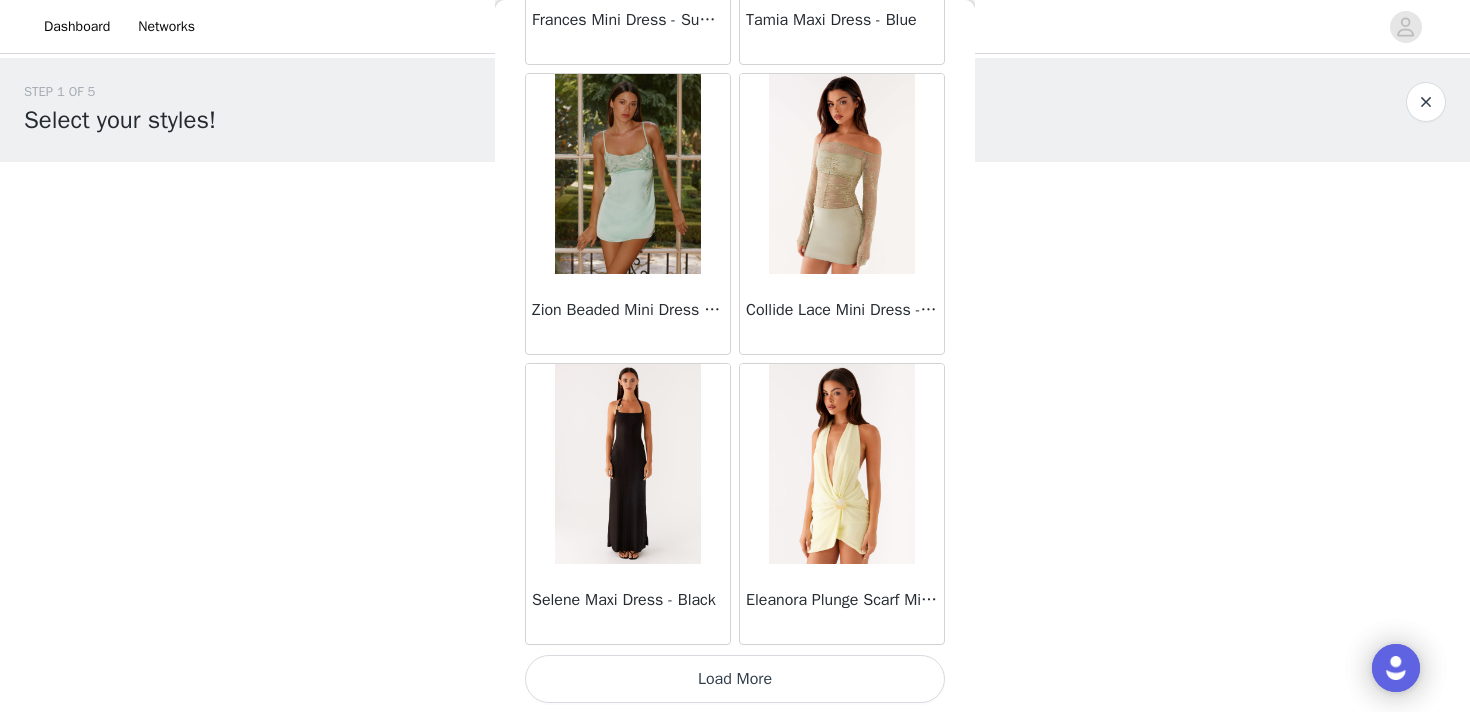 scroll, scrollTop: 48748, scrollLeft: 0, axis: vertical 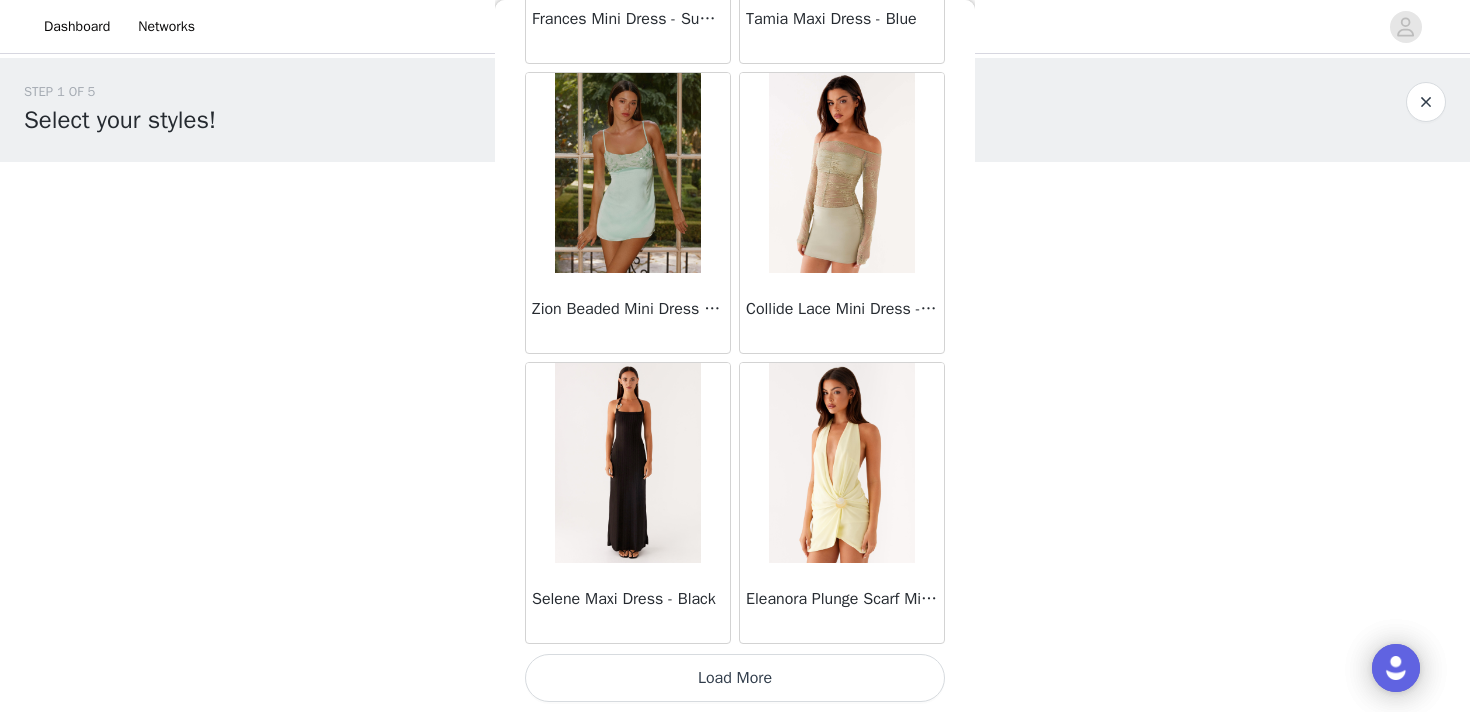 click on "Load More" at bounding box center [735, 678] 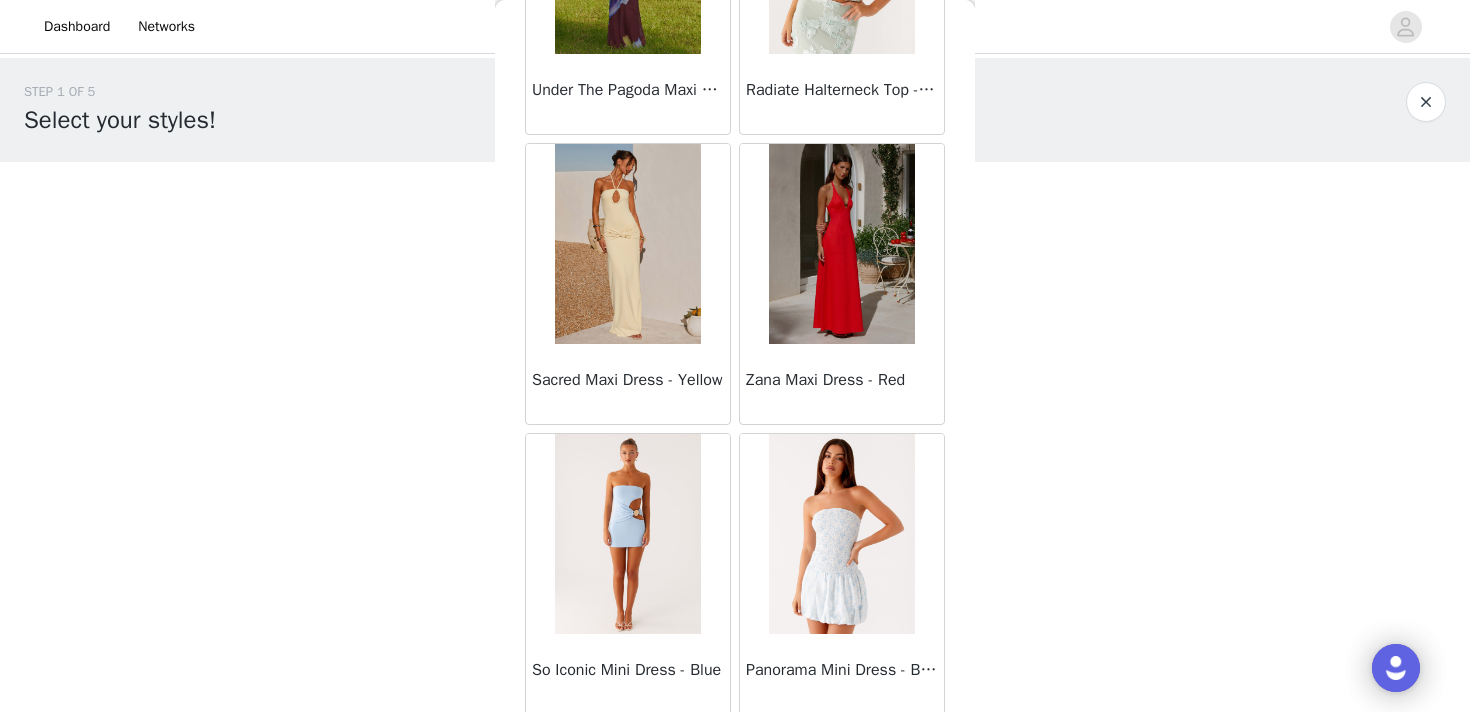 scroll, scrollTop: 51648, scrollLeft: 0, axis: vertical 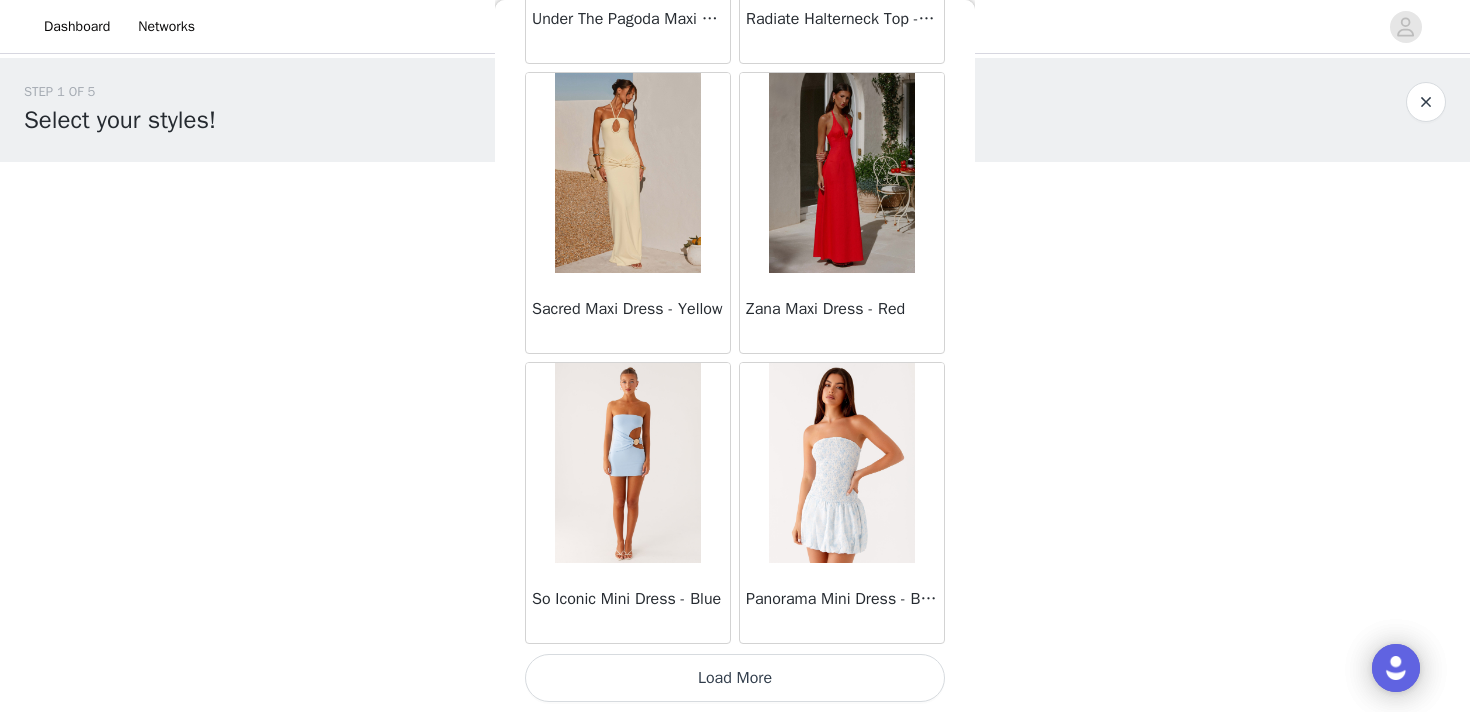 click on "Load More" at bounding box center [735, 678] 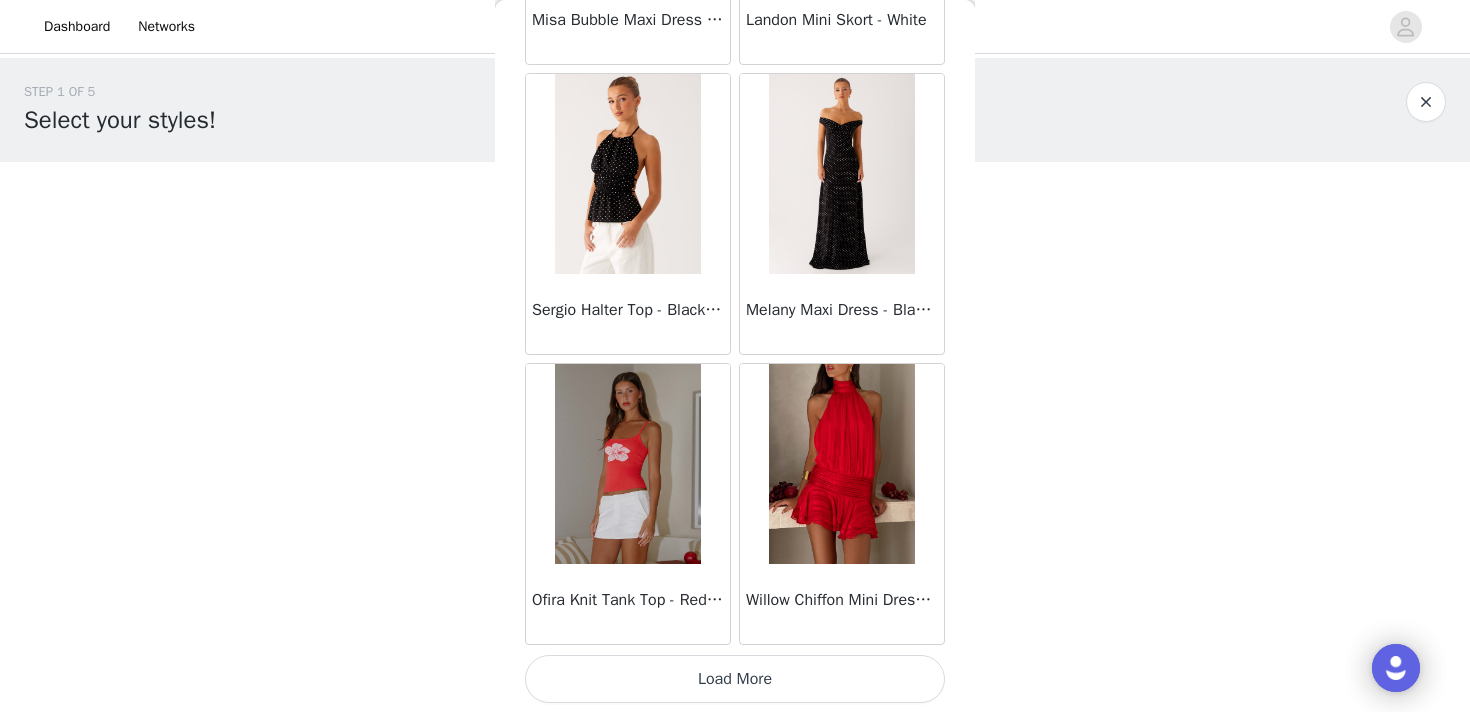 scroll, scrollTop: 54548, scrollLeft: 0, axis: vertical 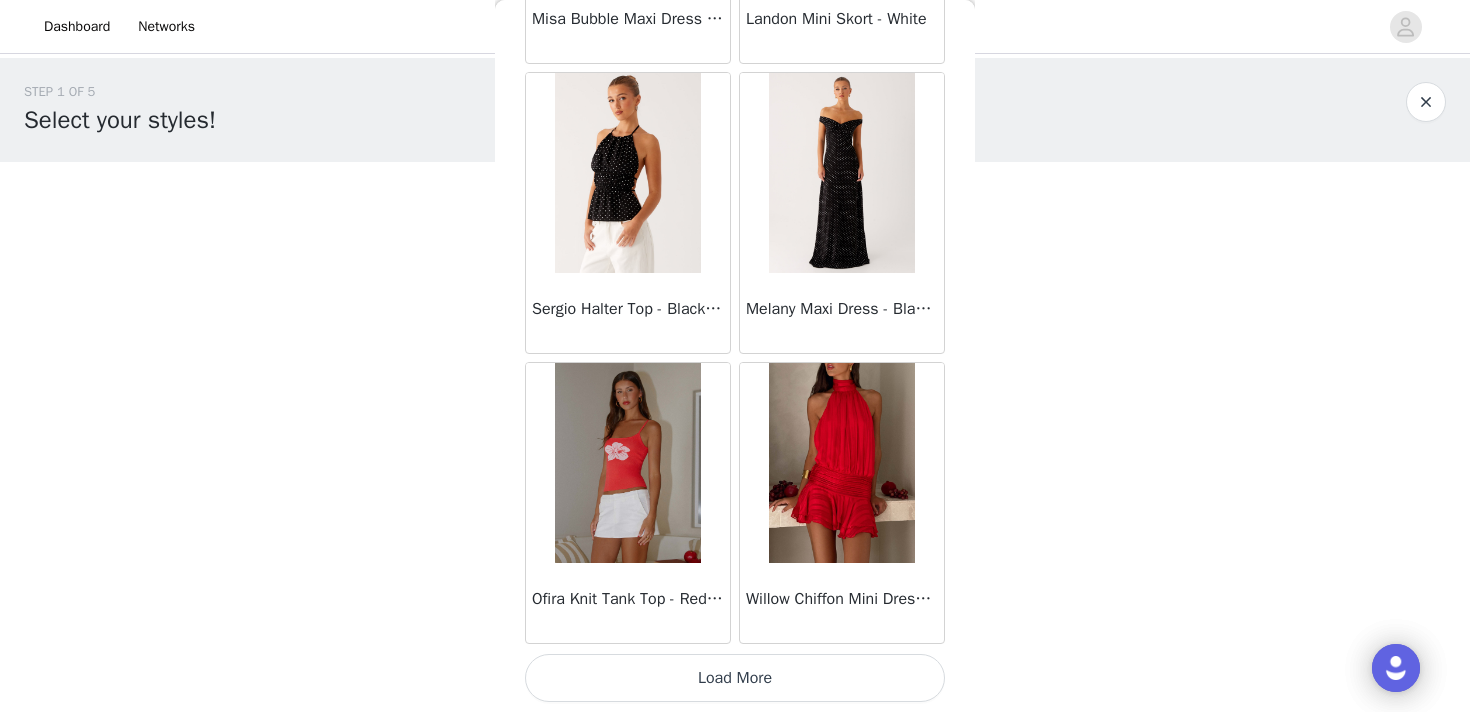 click on "Load More" at bounding box center [735, 678] 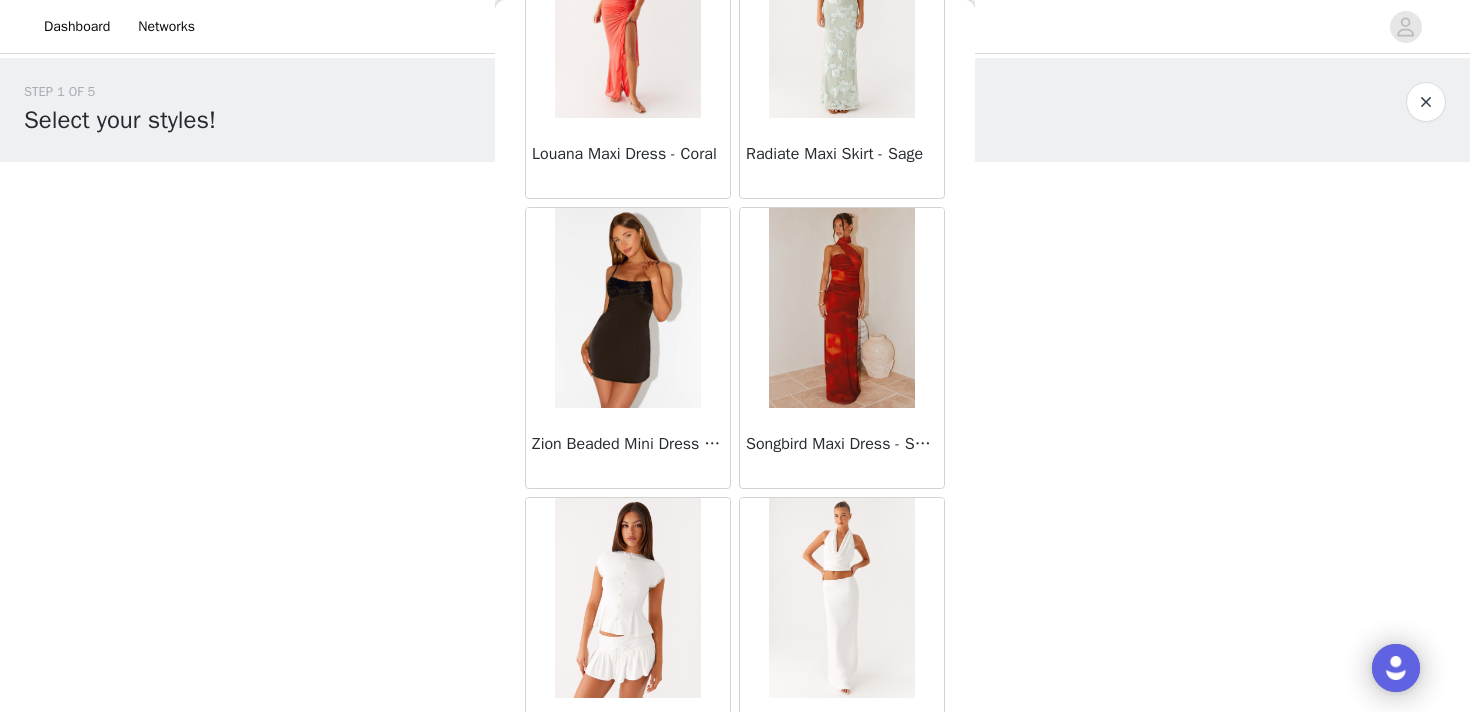 scroll, scrollTop: 57448, scrollLeft: 0, axis: vertical 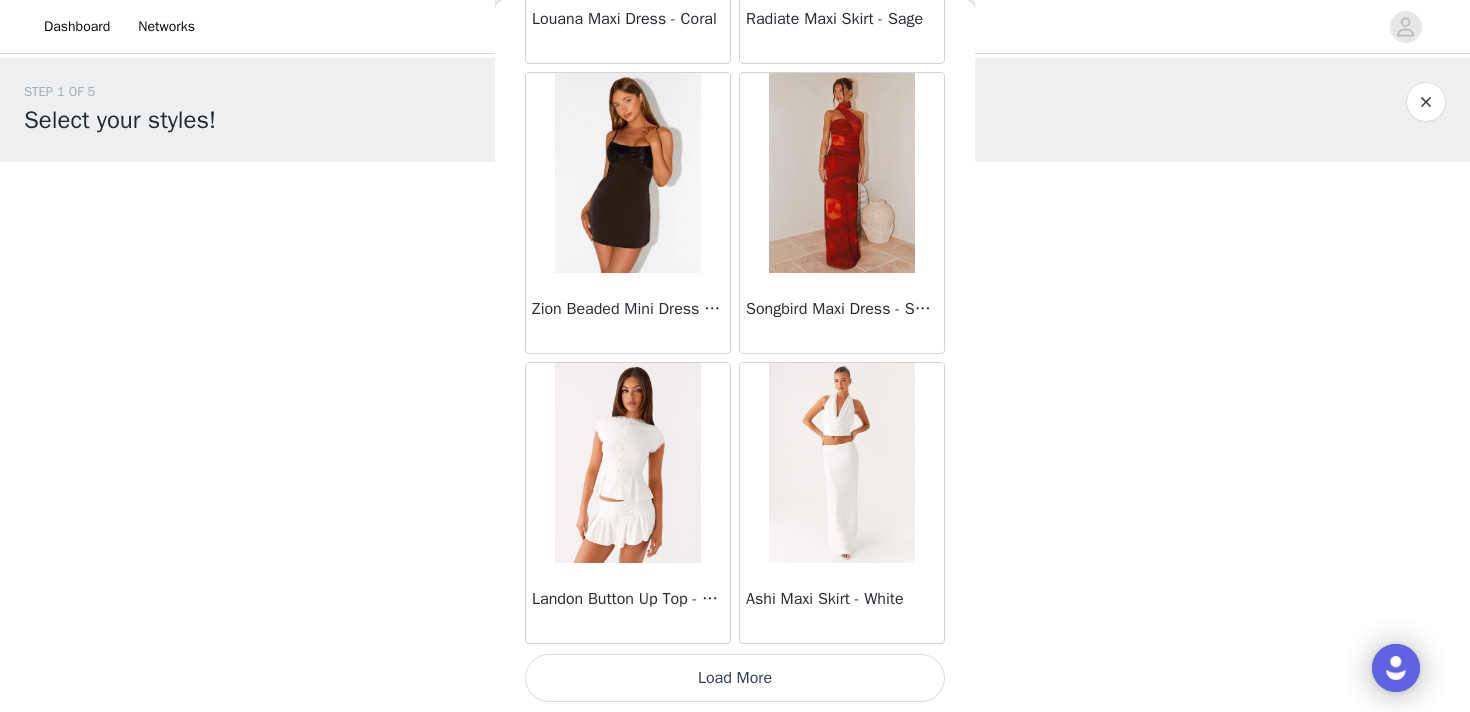 click on "Load More" at bounding box center (735, 678) 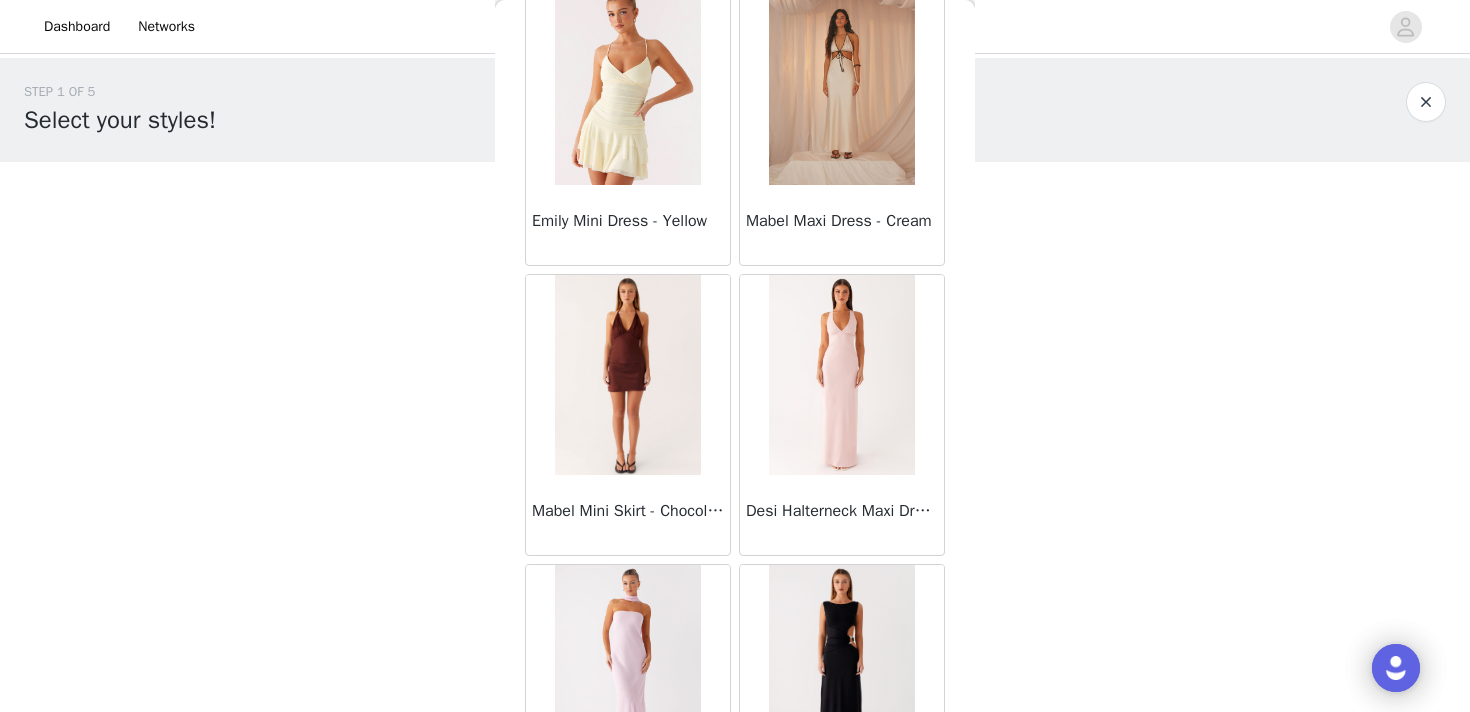 scroll, scrollTop: 60348, scrollLeft: 0, axis: vertical 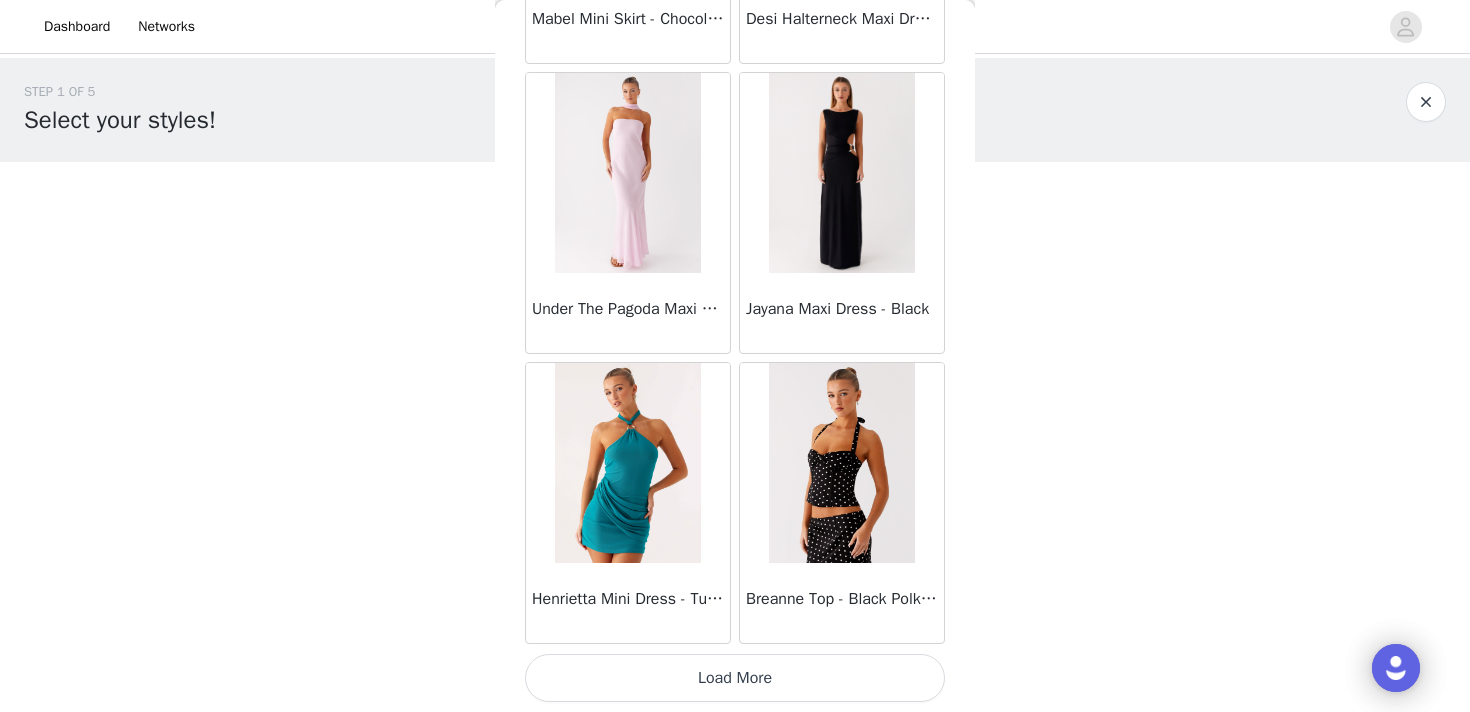 click on "Load More" at bounding box center (735, 678) 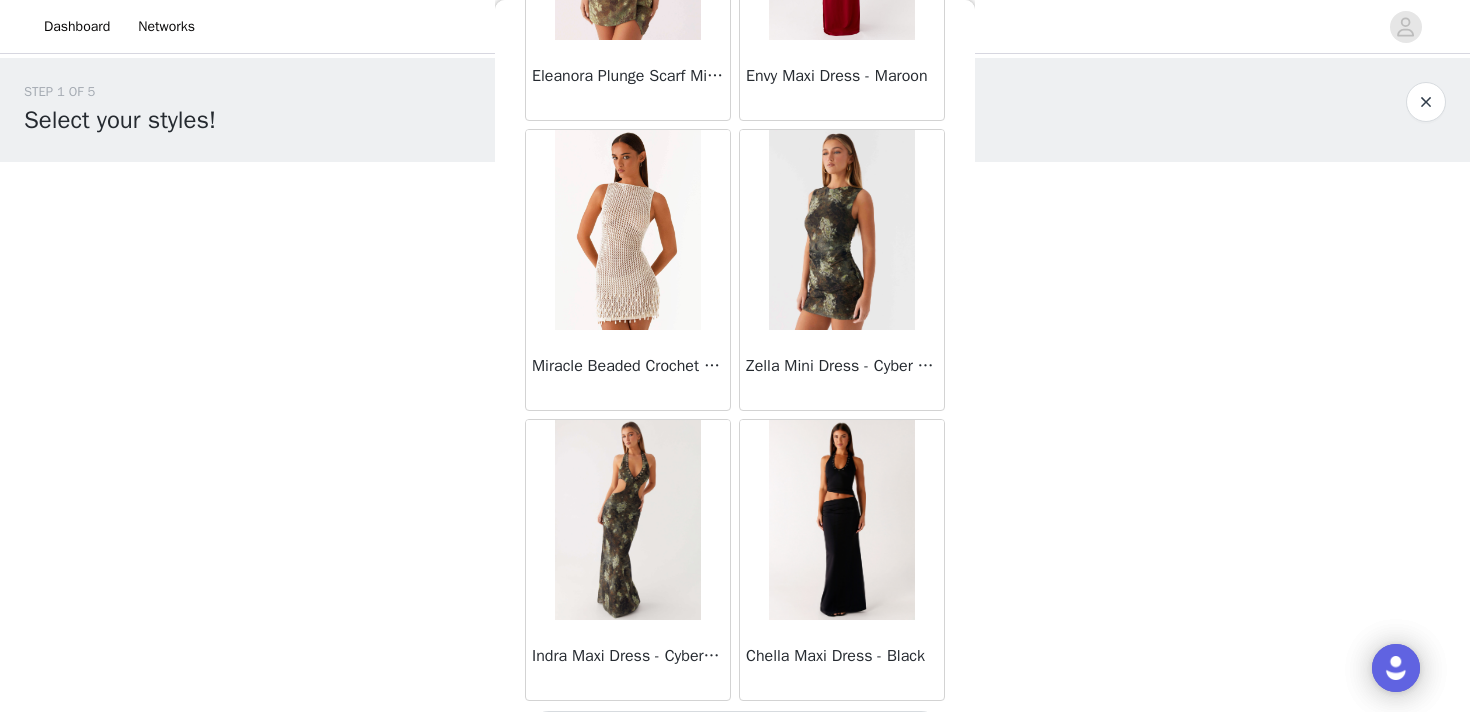 scroll, scrollTop: 63248, scrollLeft: 0, axis: vertical 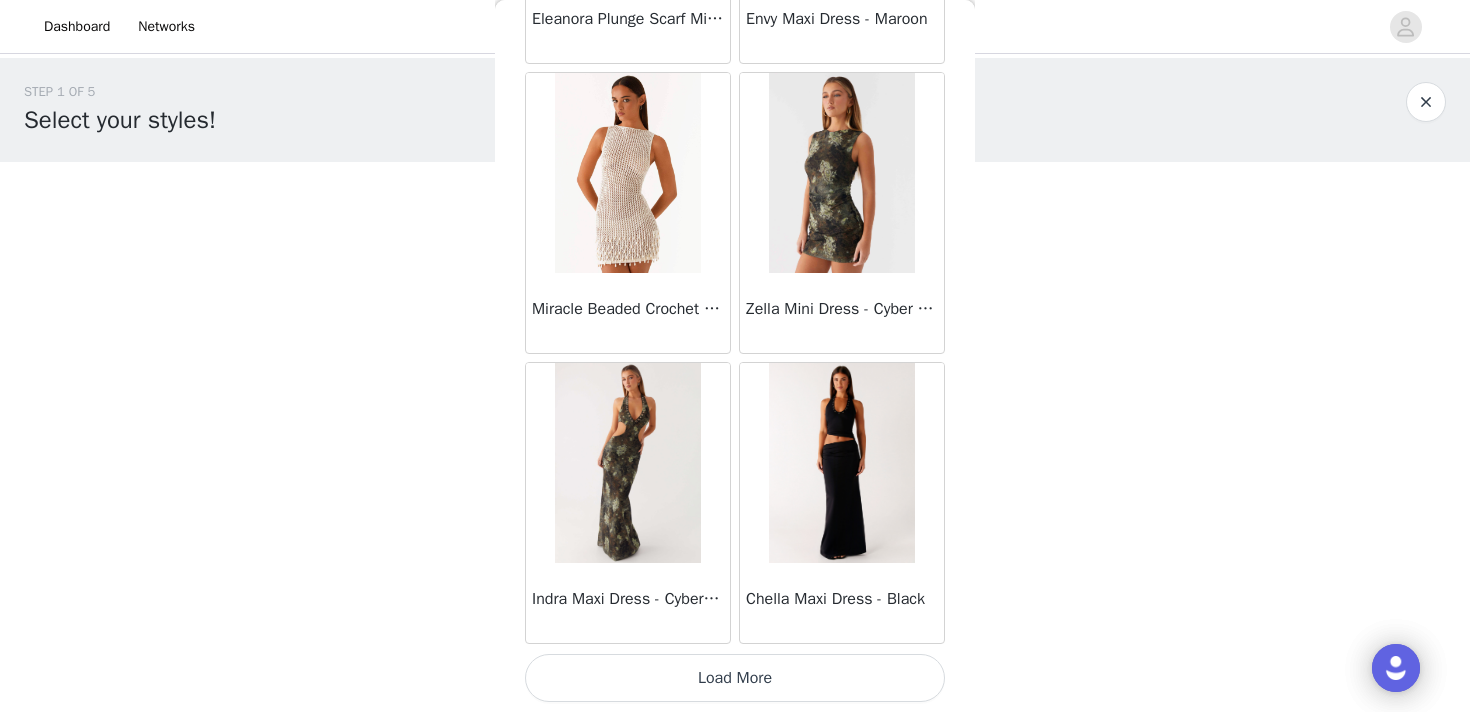 click on "Load More" at bounding box center (735, 678) 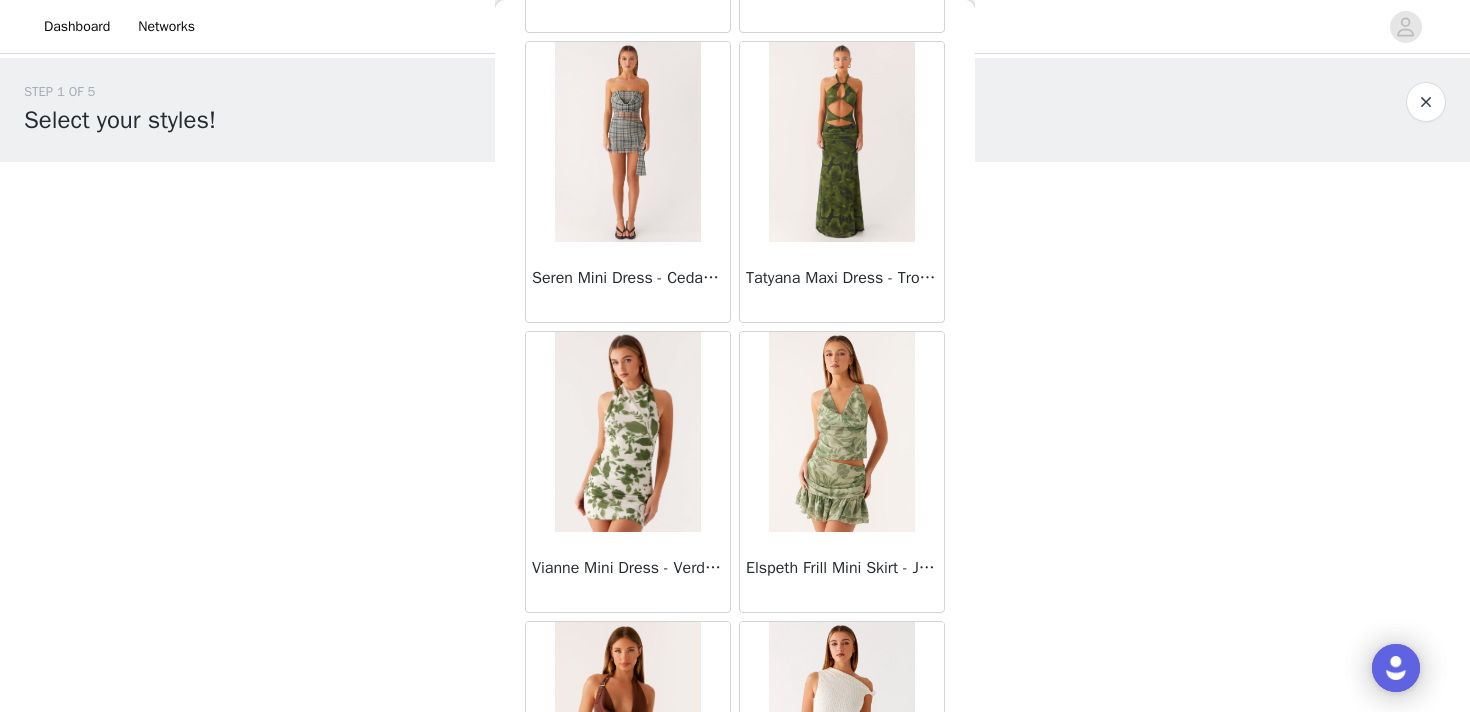 scroll, scrollTop: 66148, scrollLeft: 0, axis: vertical 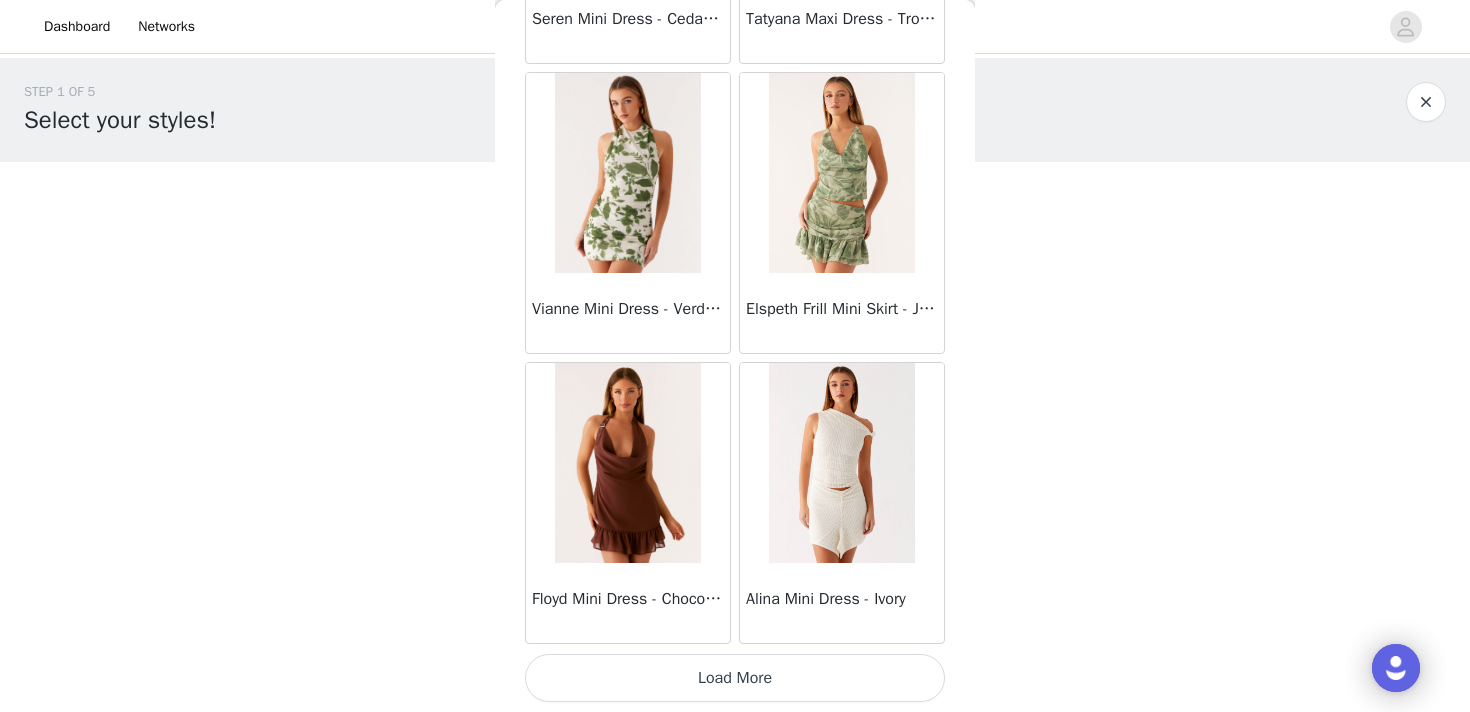 click on "Load More" at bounding box center [735, 678] 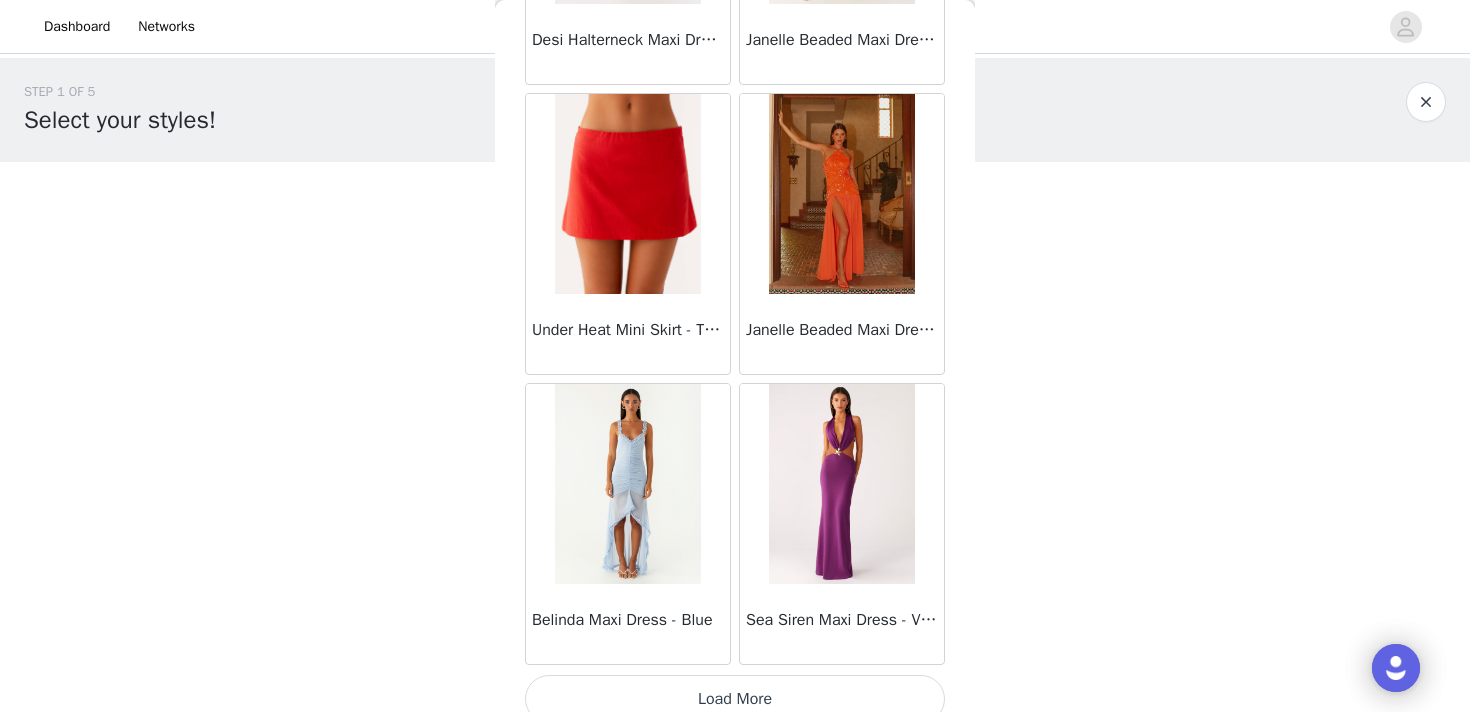 scroll, scrollTop: 69048, scrollLeft: 0, axis: vertical 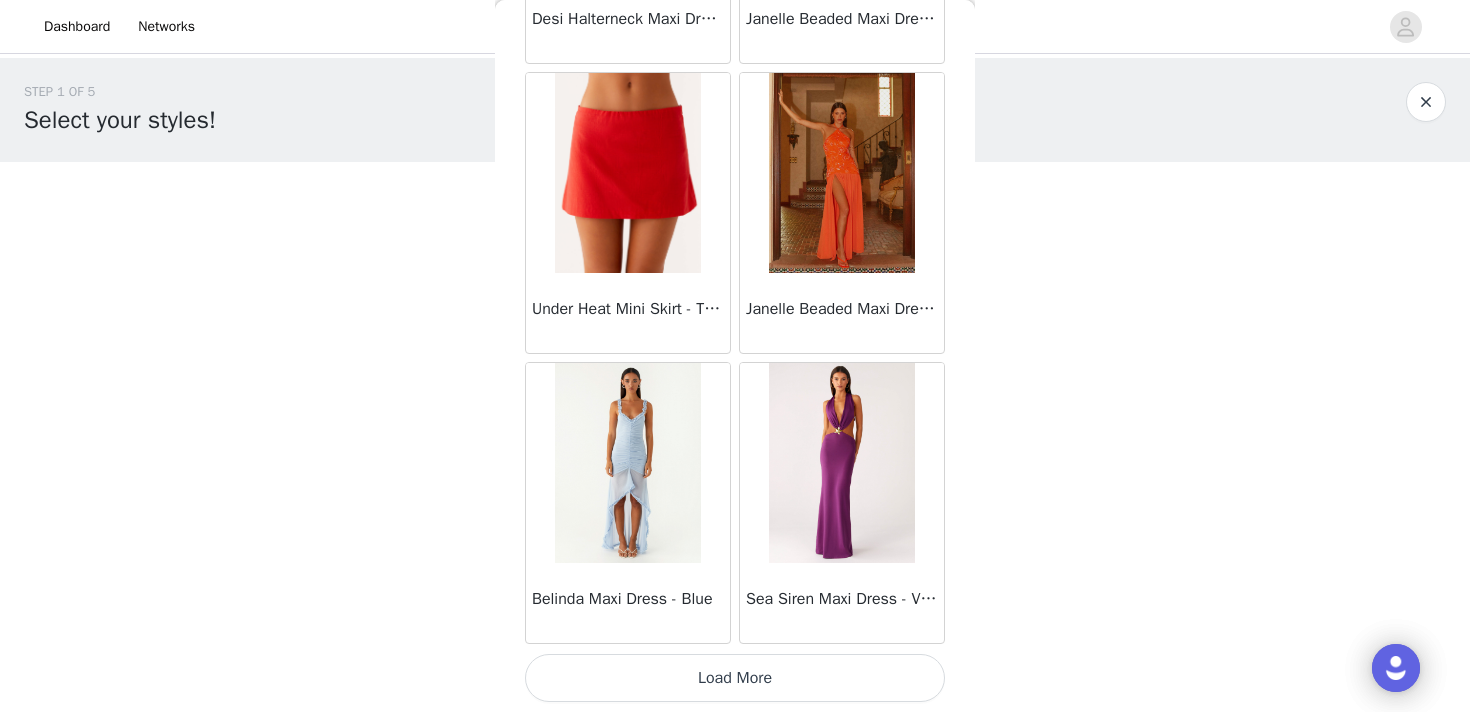 click on "Load More" at bounding box center (735, 678) 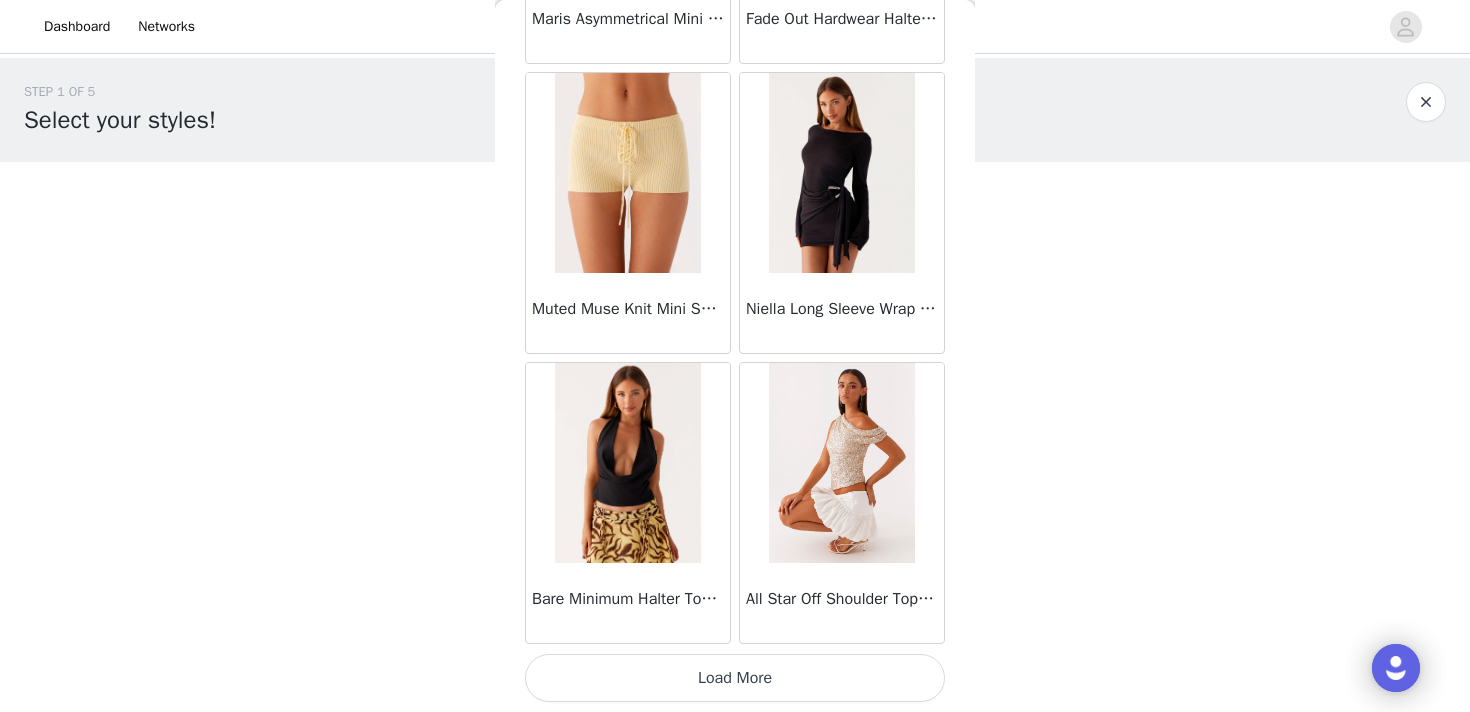 scroll, scrollTop: 71947, scrollLeft: 0, axis: vertical 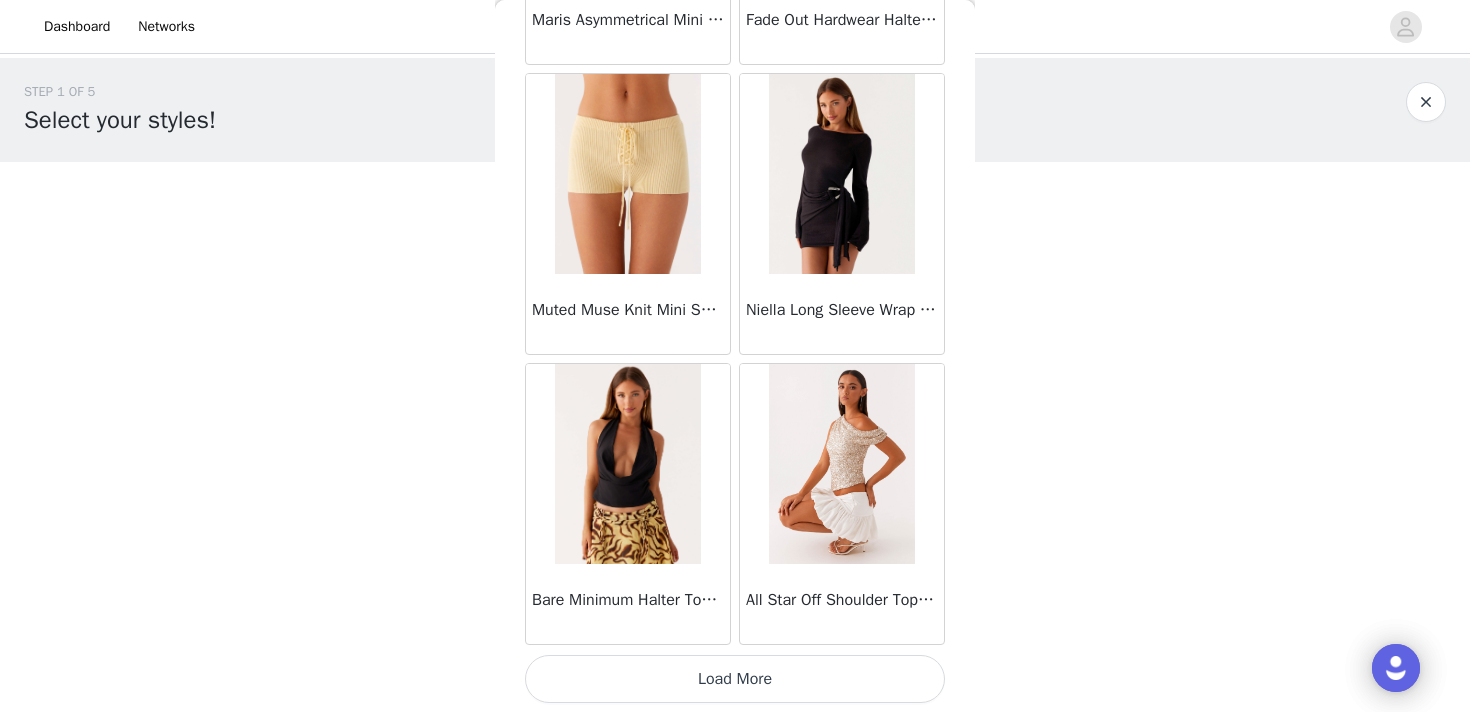click on "Load More" at bounding box center (735, 679) 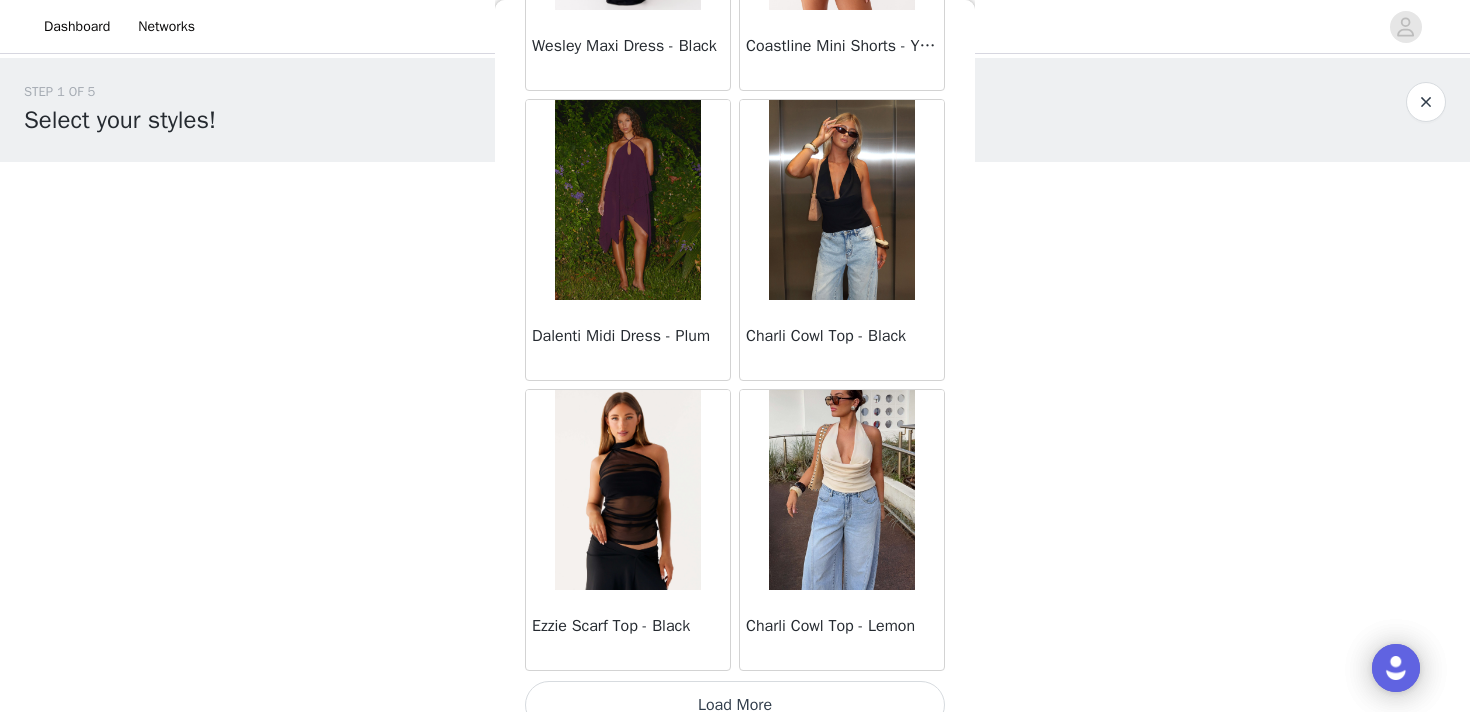 scroll, scrollTop: 74848, scrollLeft: 0, axis: vertical 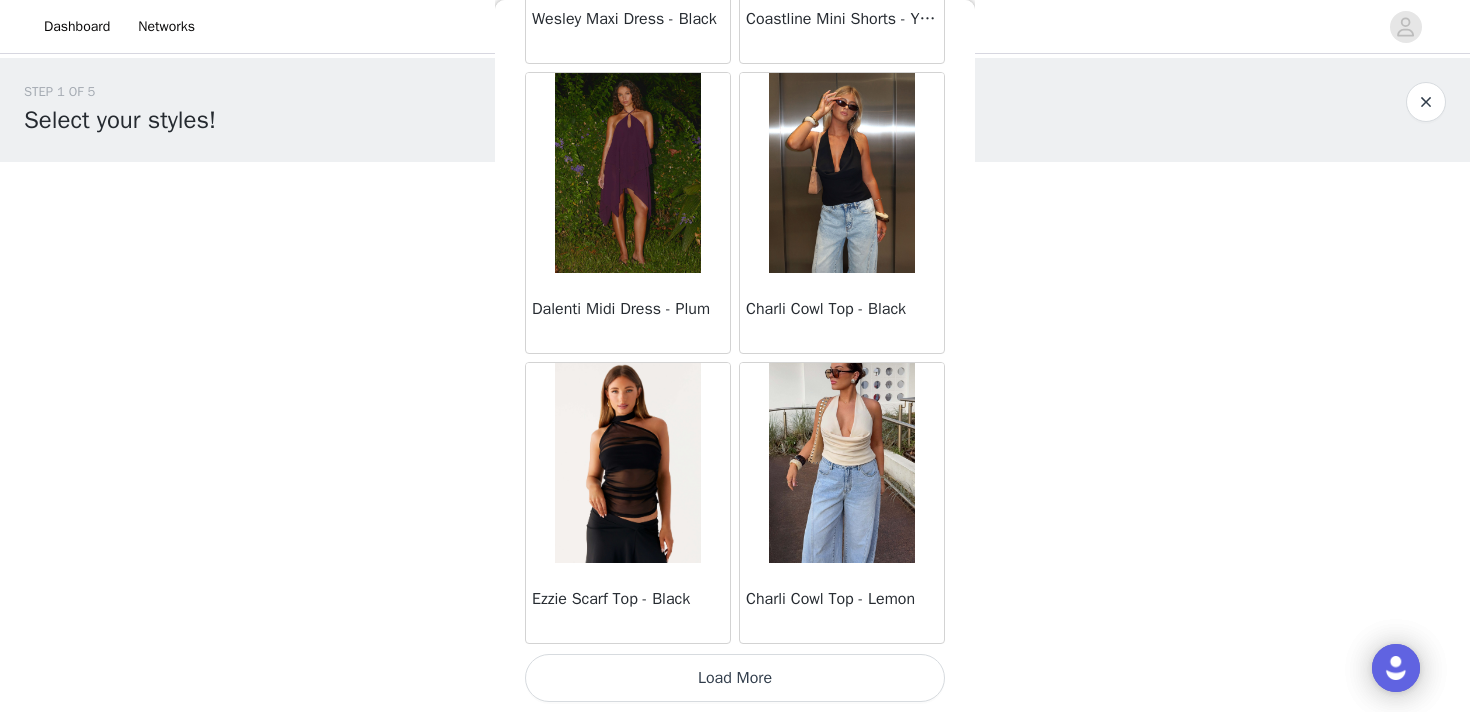 click on "Load More" at bounding box center [735, 678] 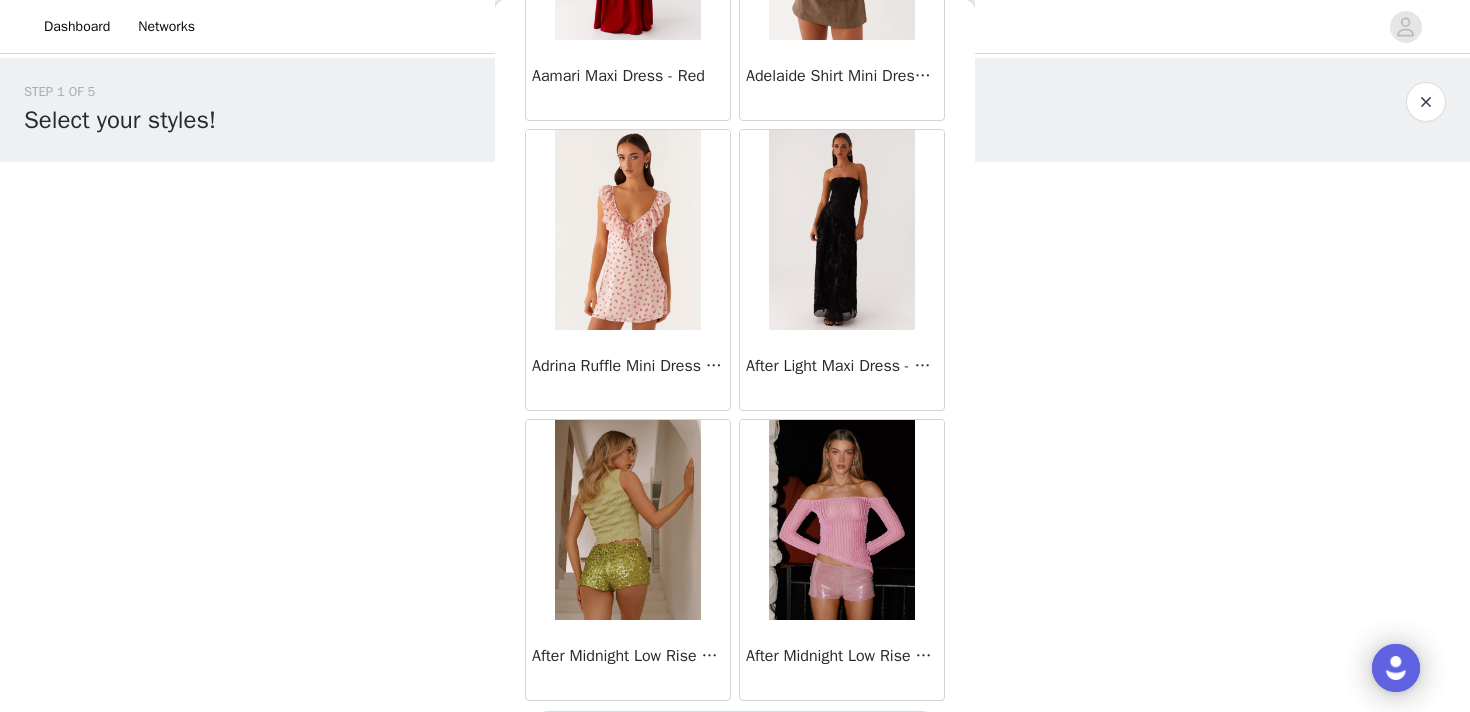 scroll, scrollTop: 77748, scrollLeft: 0, axis: vertical 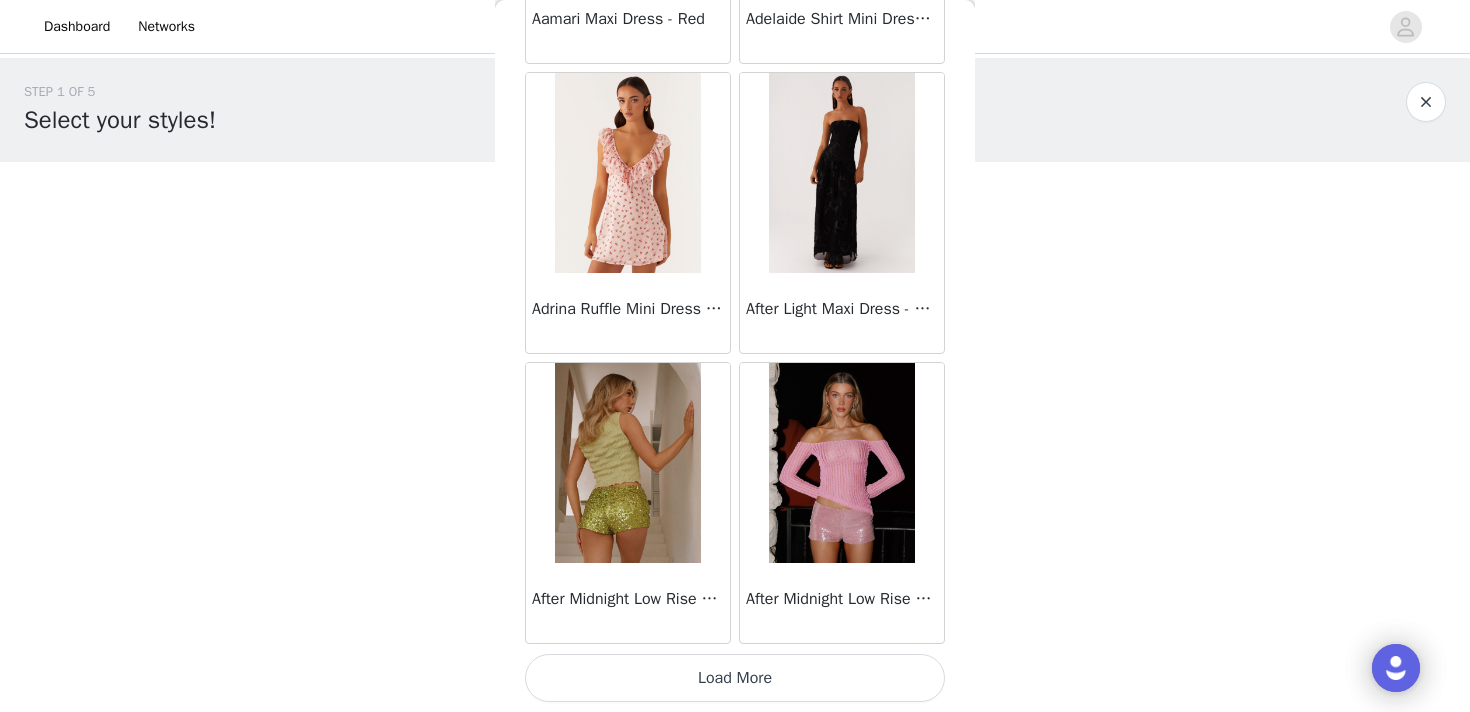 click on "Load More" at bounding box center (735, 678) 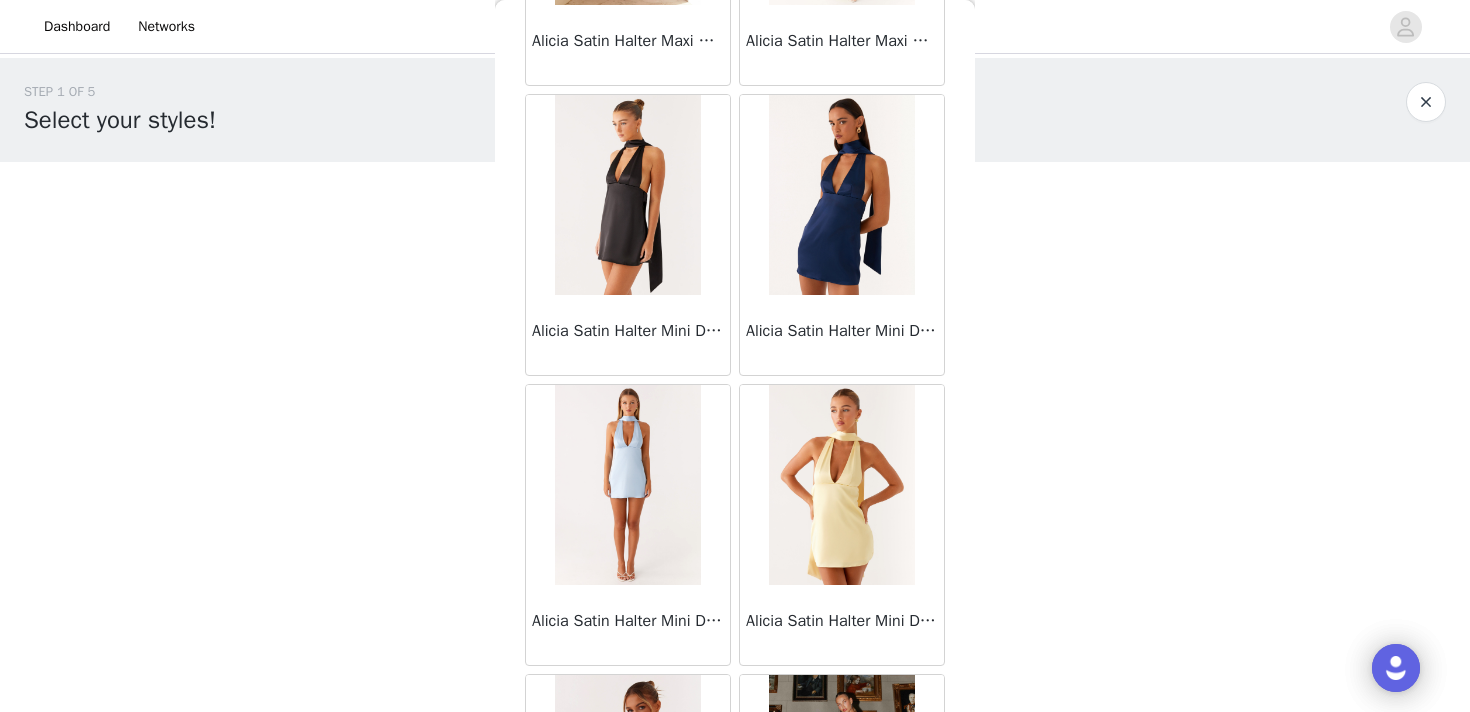 scroll, scrollTop: 80648, scrollLeft: 0, axis: vertical 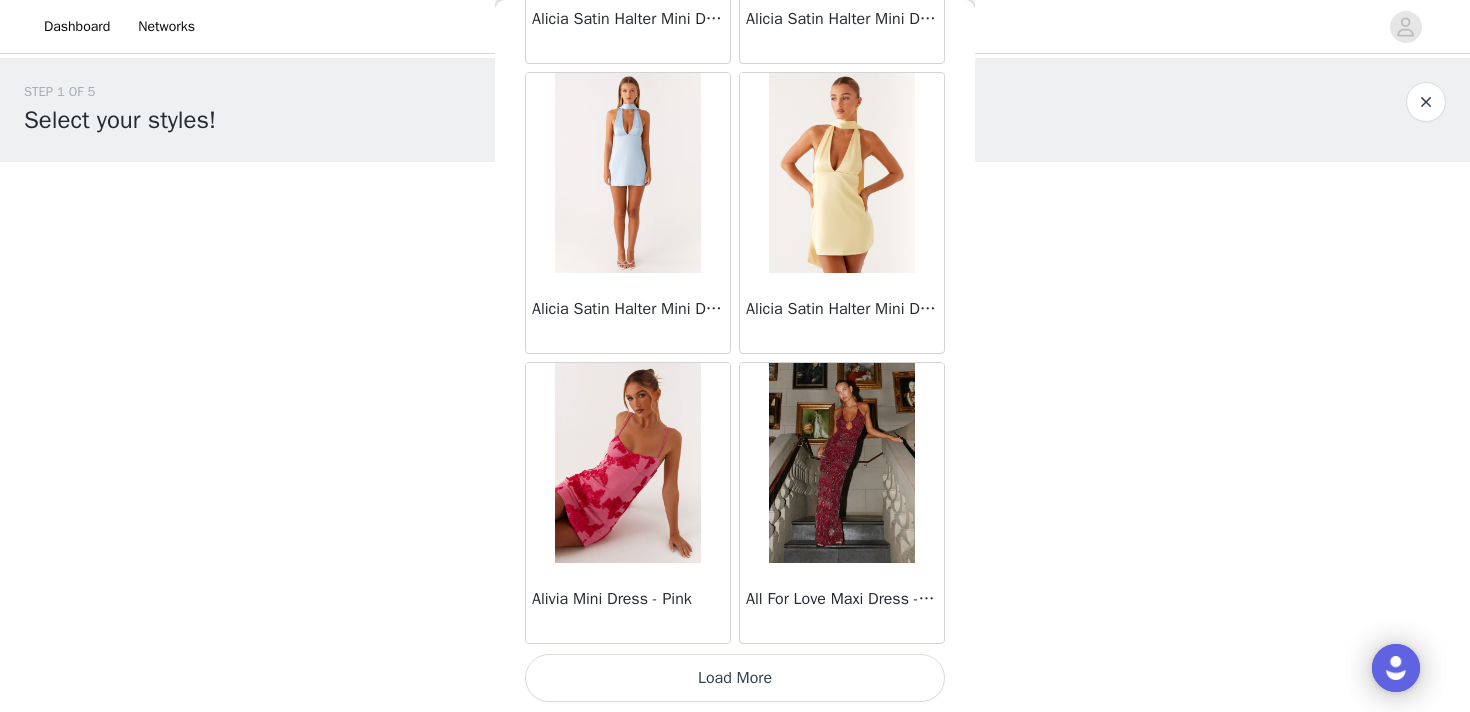 click on "Load More" at bounding box center (735, 678) 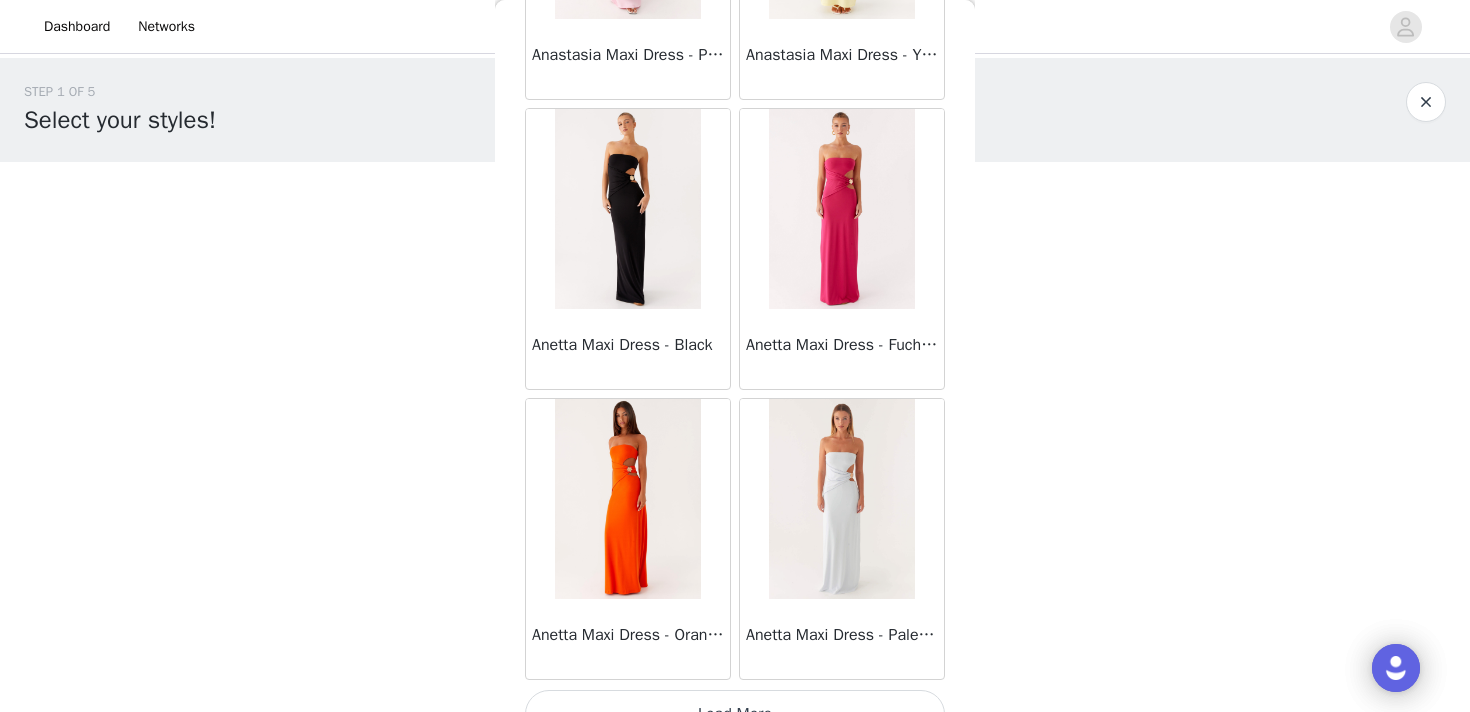 scroll, scrollTop: 83548, scrollLeft: 0, axis: vertical 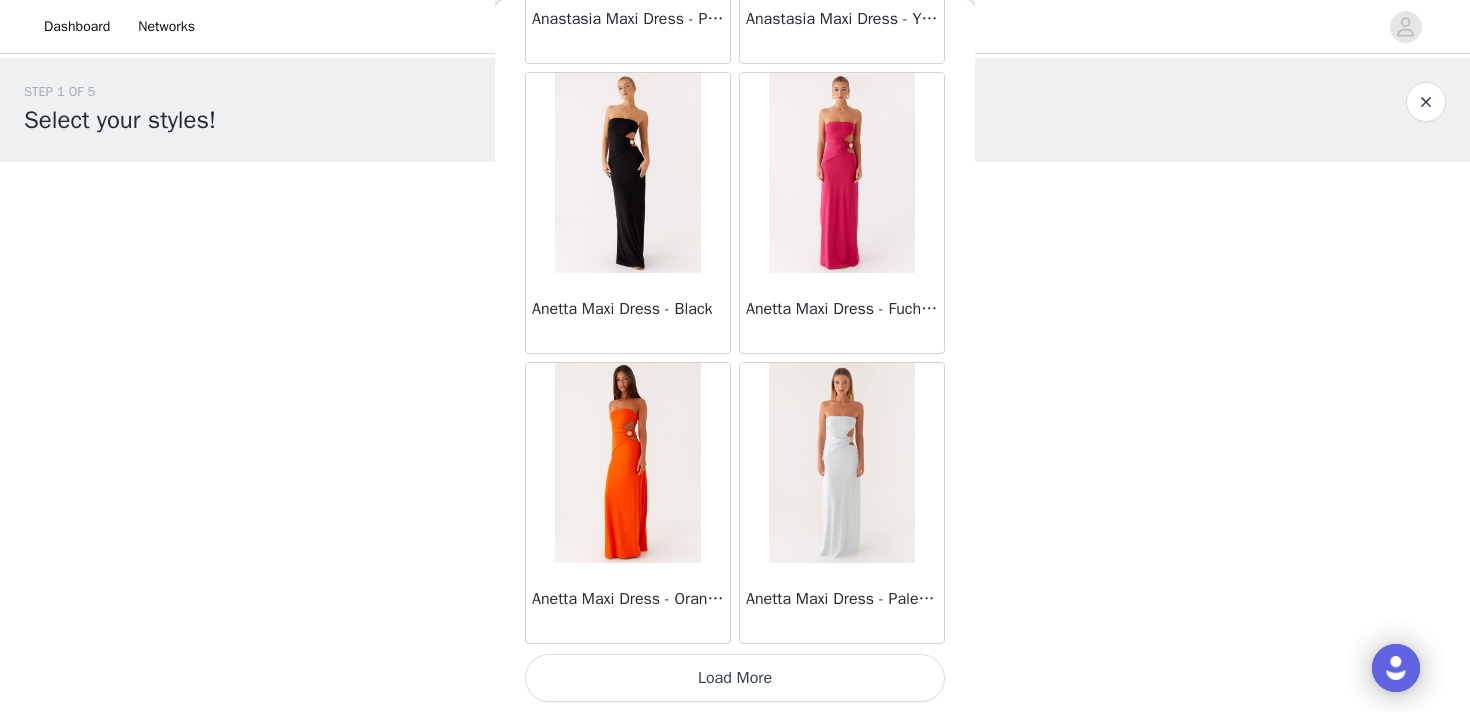 click on "Load More" at bounding box center [735, 678] 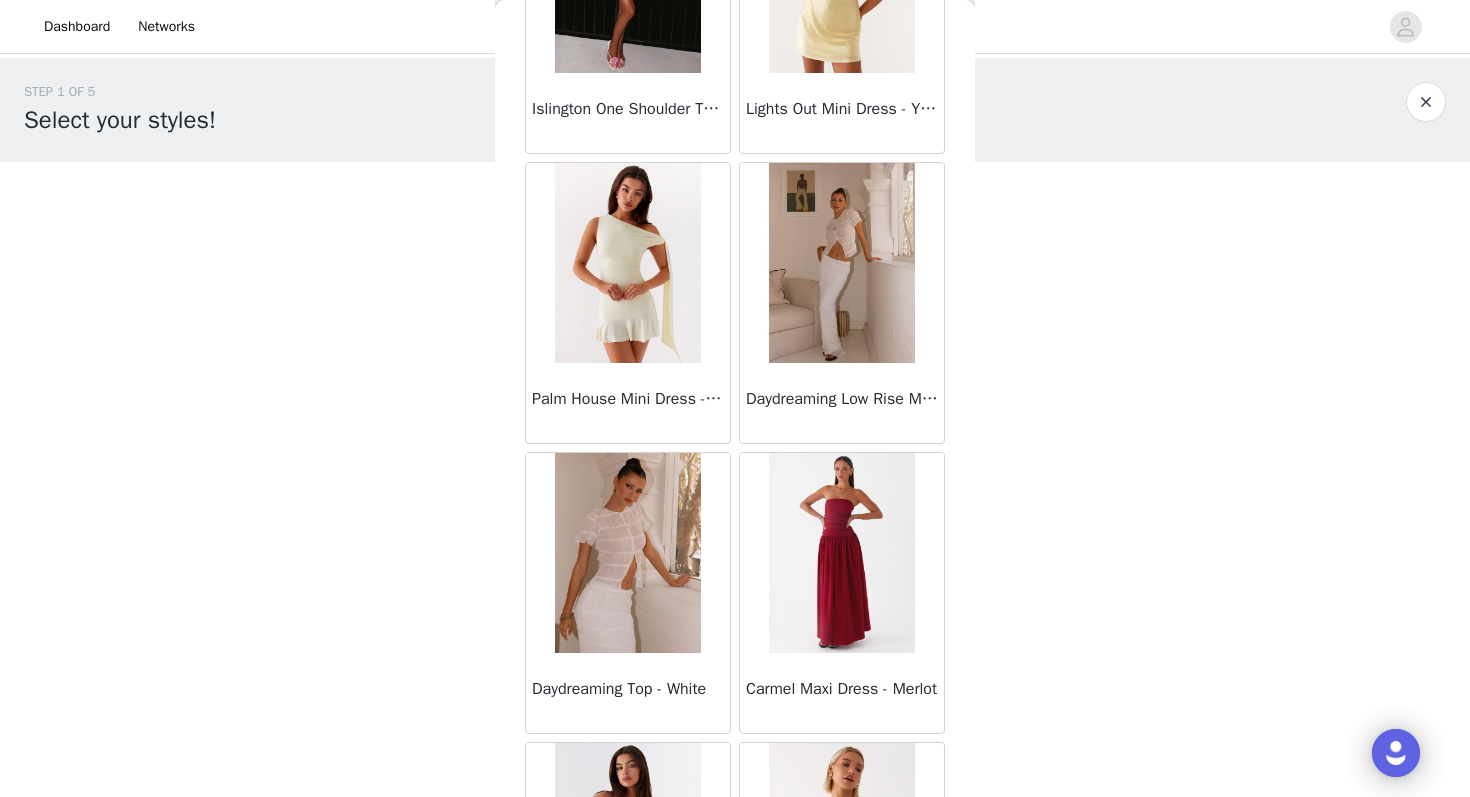 scroll, scrollTop: 11538, scrollLeft: 0, axis: vertical 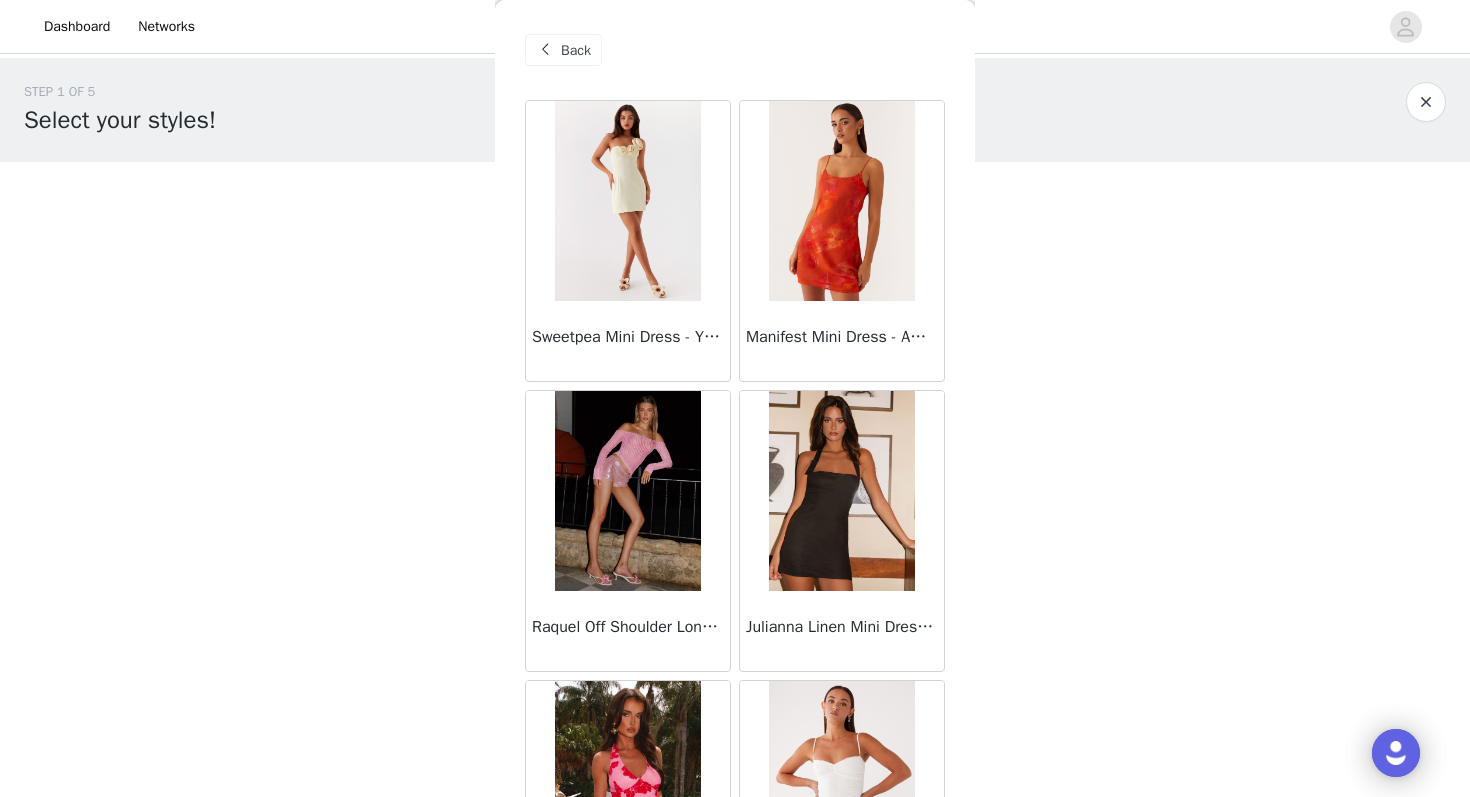 click on "STEP 1 OF 5
Select your styles!
Please note that the sizes are in AU Sizes       0/3 Selected           Add Product       Back       Sweetpea Mini Dress - Yellow       Manifest Mini Dress - Amber       Raquel Off Shoulder Long Sleeve Top - Pink       Julianna Linen Mini Dress - Black       Radiate Halterneck Top - Pink       Arden Mesh Mini Dress - White       Cheryl Bustier Halter Top - Cherry Red       Under The Pagoda Maxi Dress - Deep Red Floral       Sweetest Pie T-Shirt - Black Gingham       That Girl Maxi Dress - Pink       Peppermayo Exclusive Heavy Hearted Mini - Black       Songbird Maxi Dress - Blue Black Floral       Viviana Mini Dress - Lavender       Eden Strapless Maxi Dress - Navy       Claudie Mesh Top - White Pink Lilly       Nia Micro Short - Black       Luciana Crochet Halterneck Mini Dress - Pink       Happy Hour Mini Dress - Yellow       Aullie Maxi Dress - Ivory" at bounding box center (735, 216) 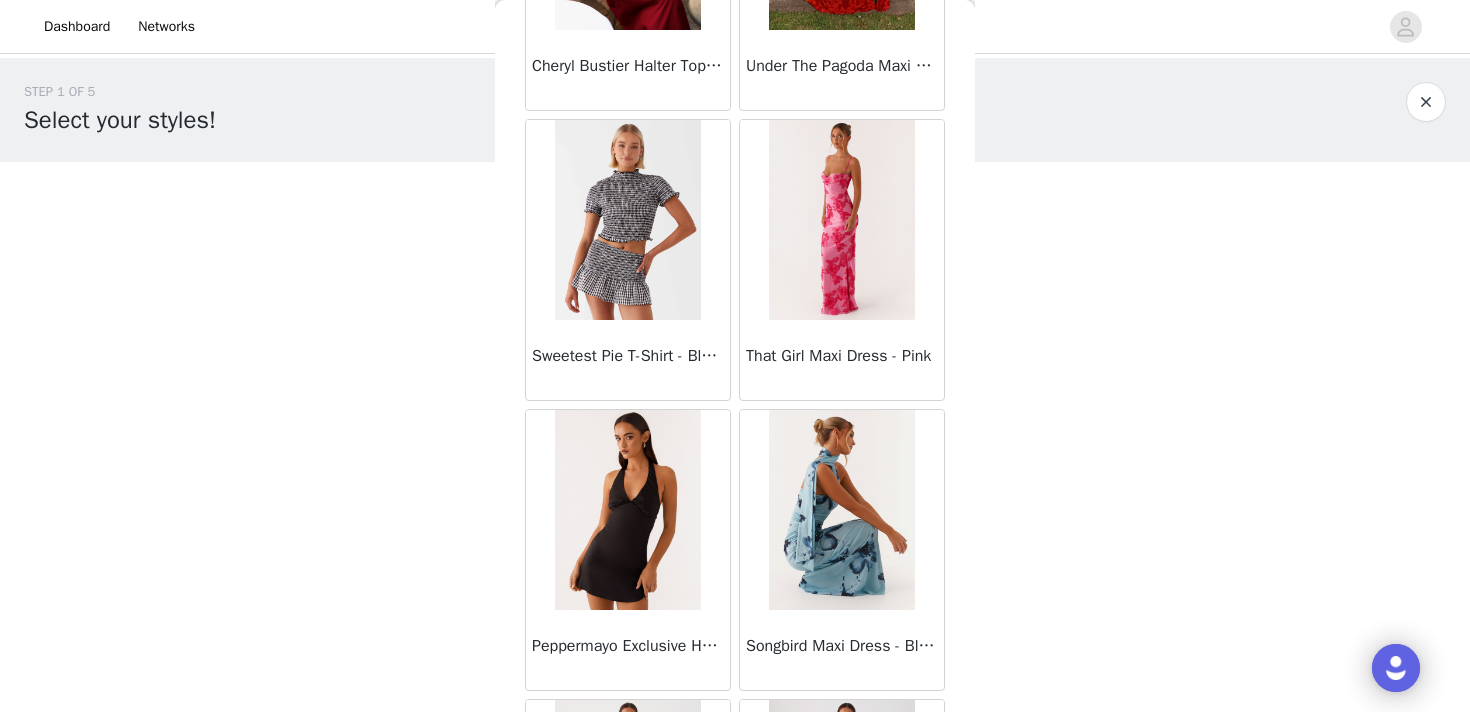 scroll, scrollTop: 1721, scrollLeft: 0, axis: vertical 